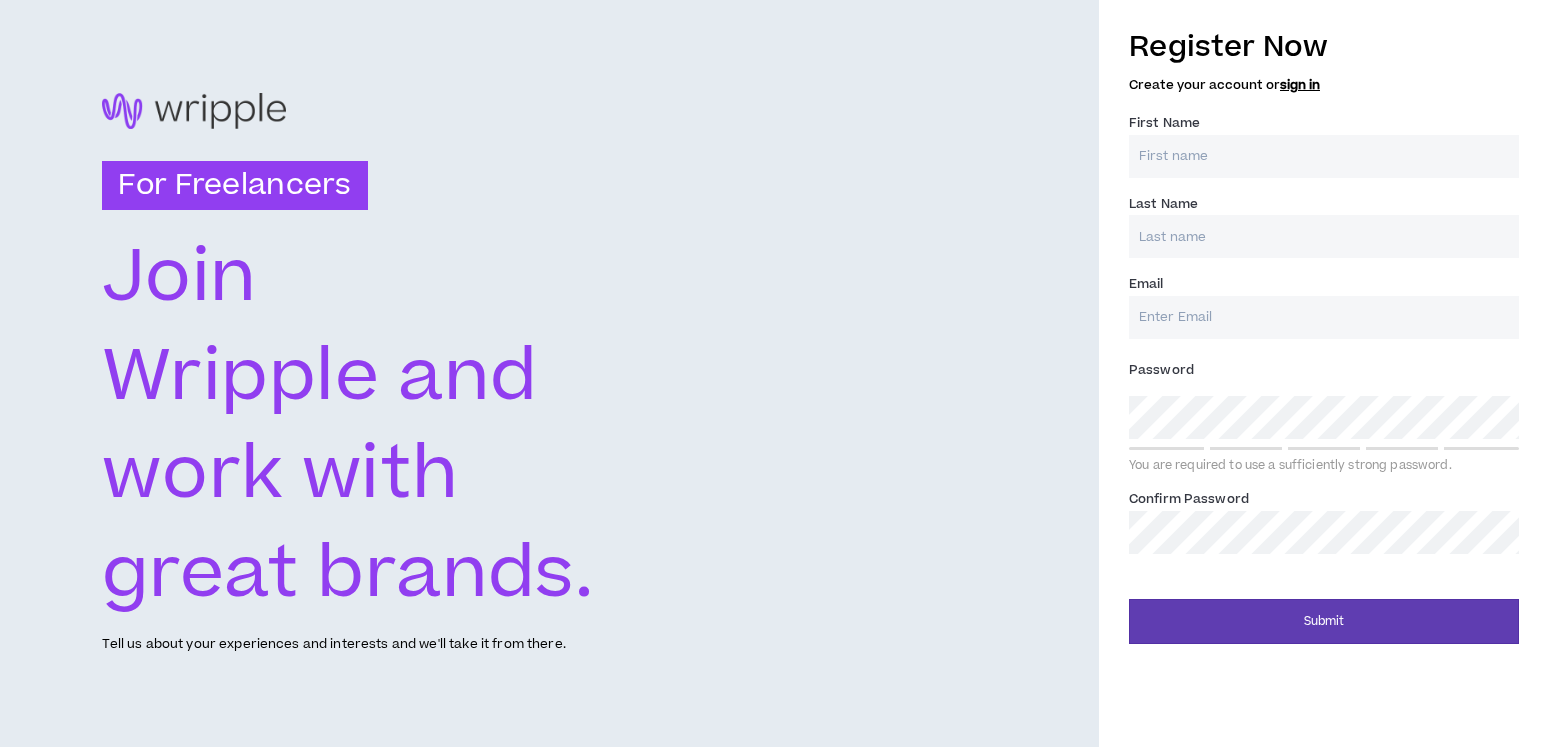 scroll, scrollTop: 0, scrollLeft: 0, axis: both 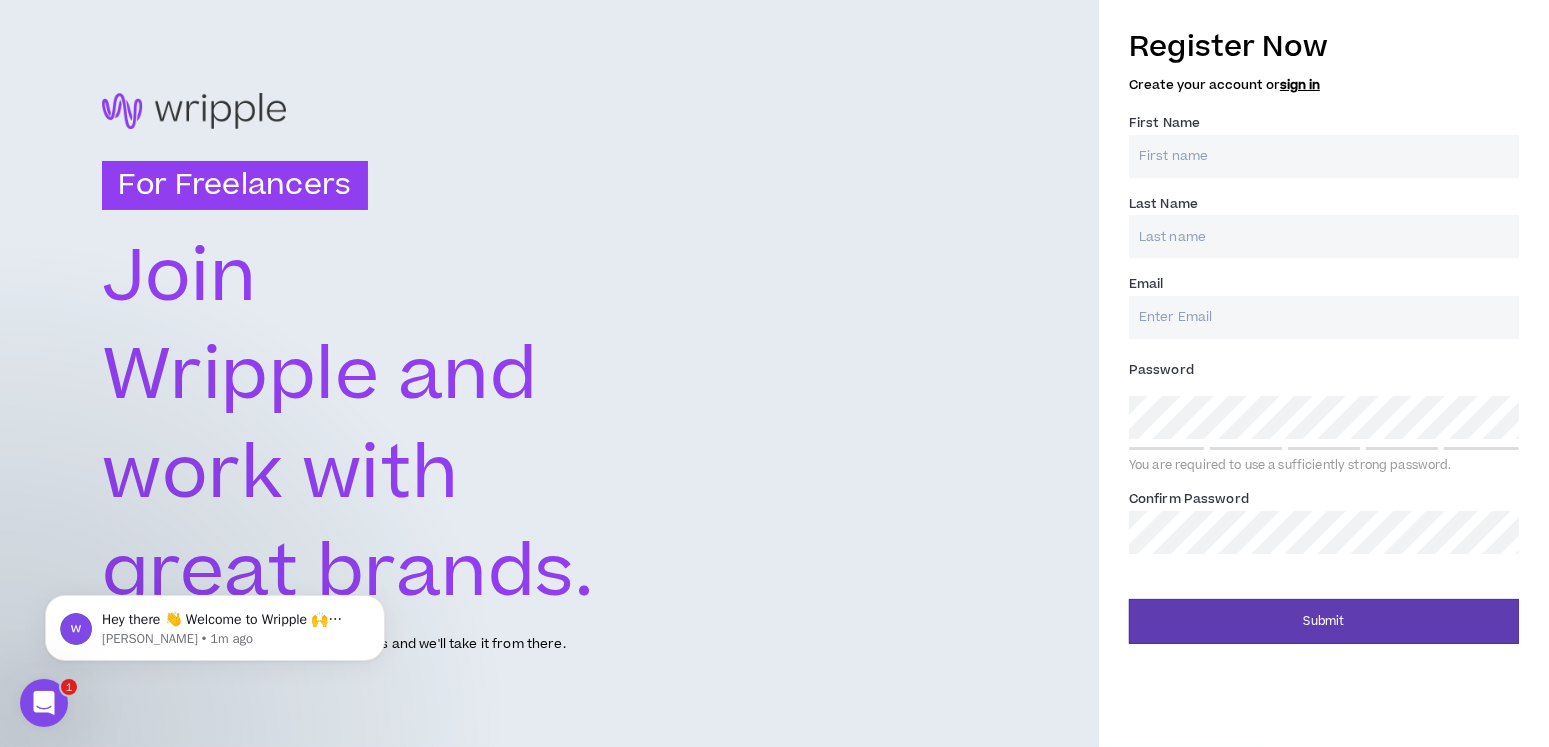 click on "First Name  *" at bounding box center [1324, 156] 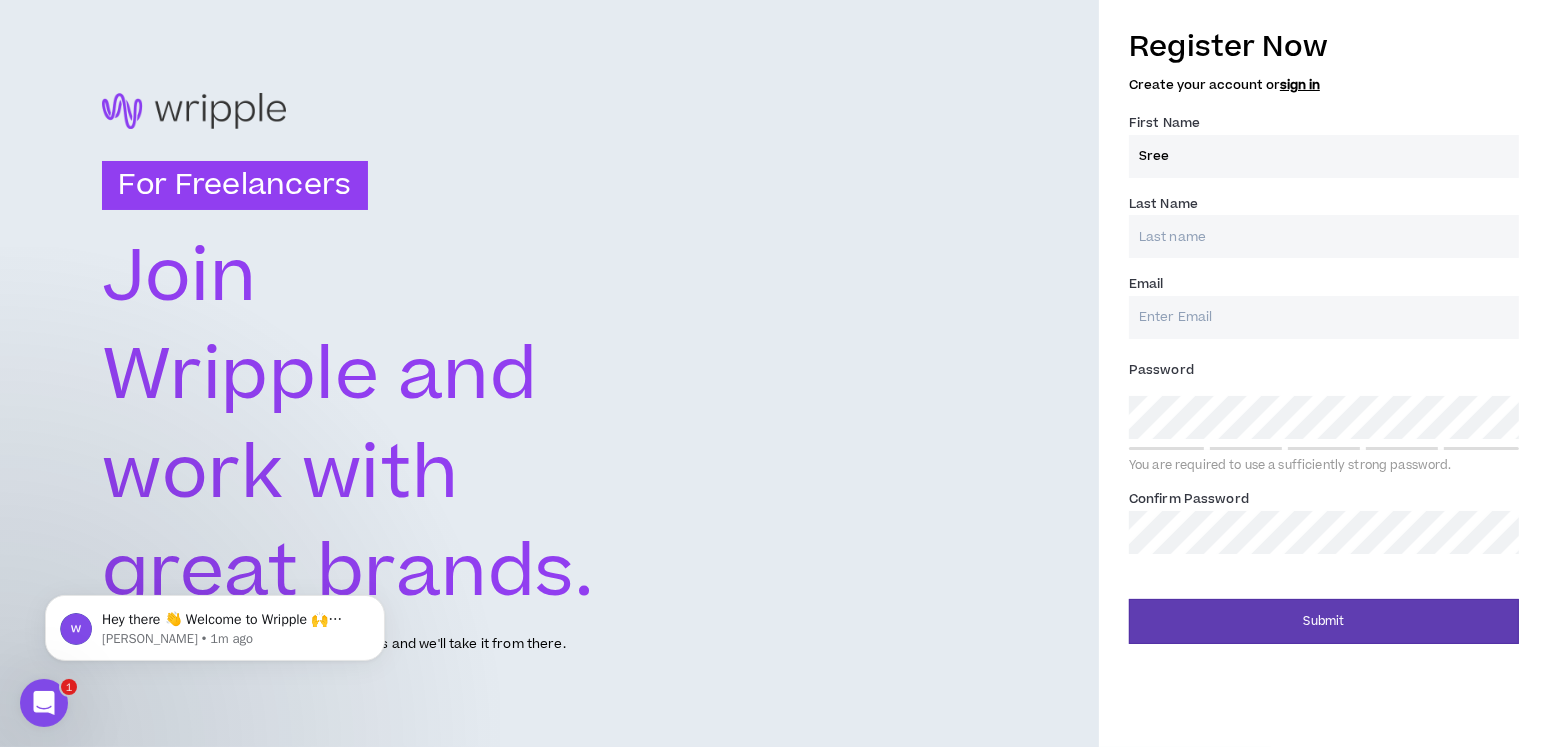 click on "Last Name  *" at bounding box center [1324, 236] 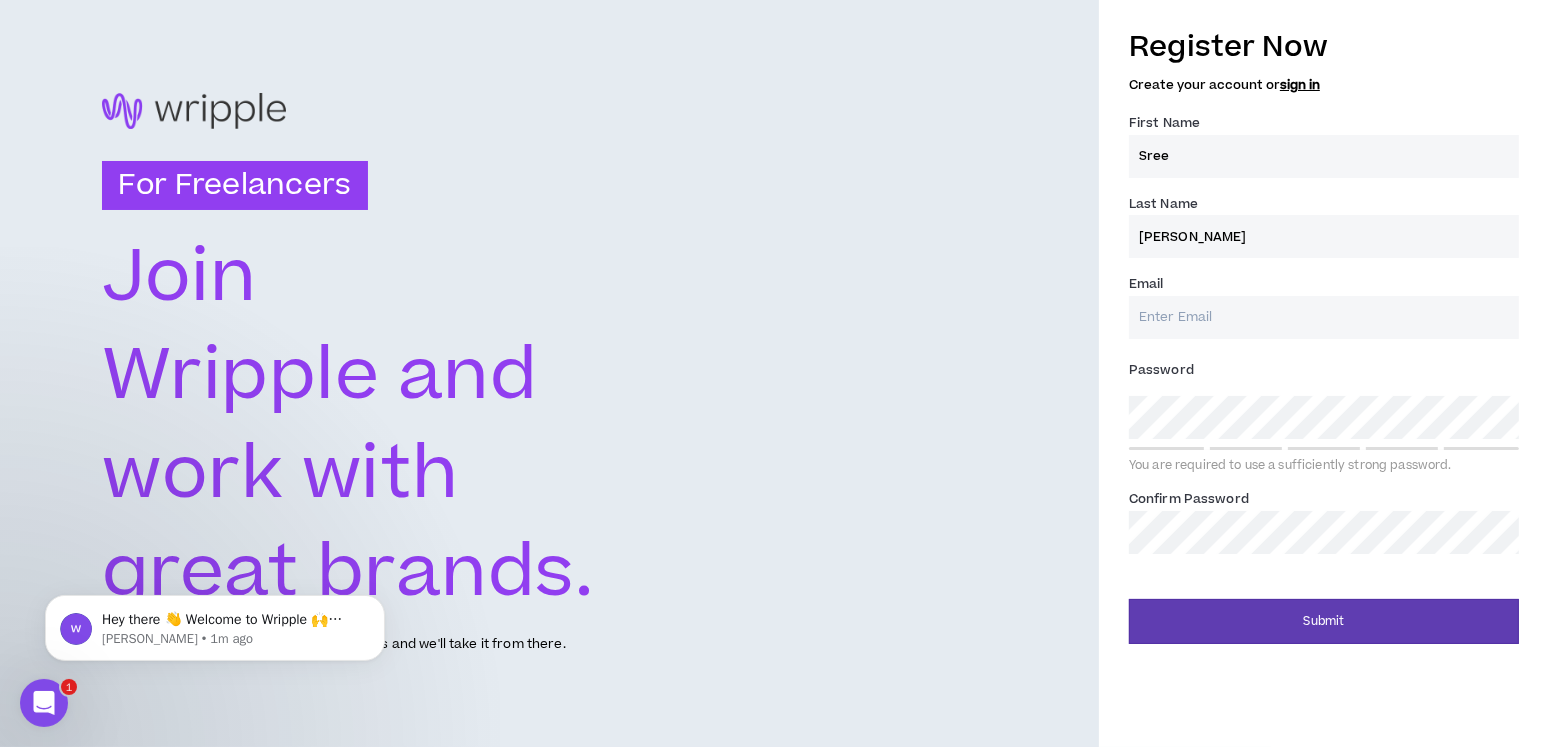 click on "Email  *" at bounding box center [1324, 317] 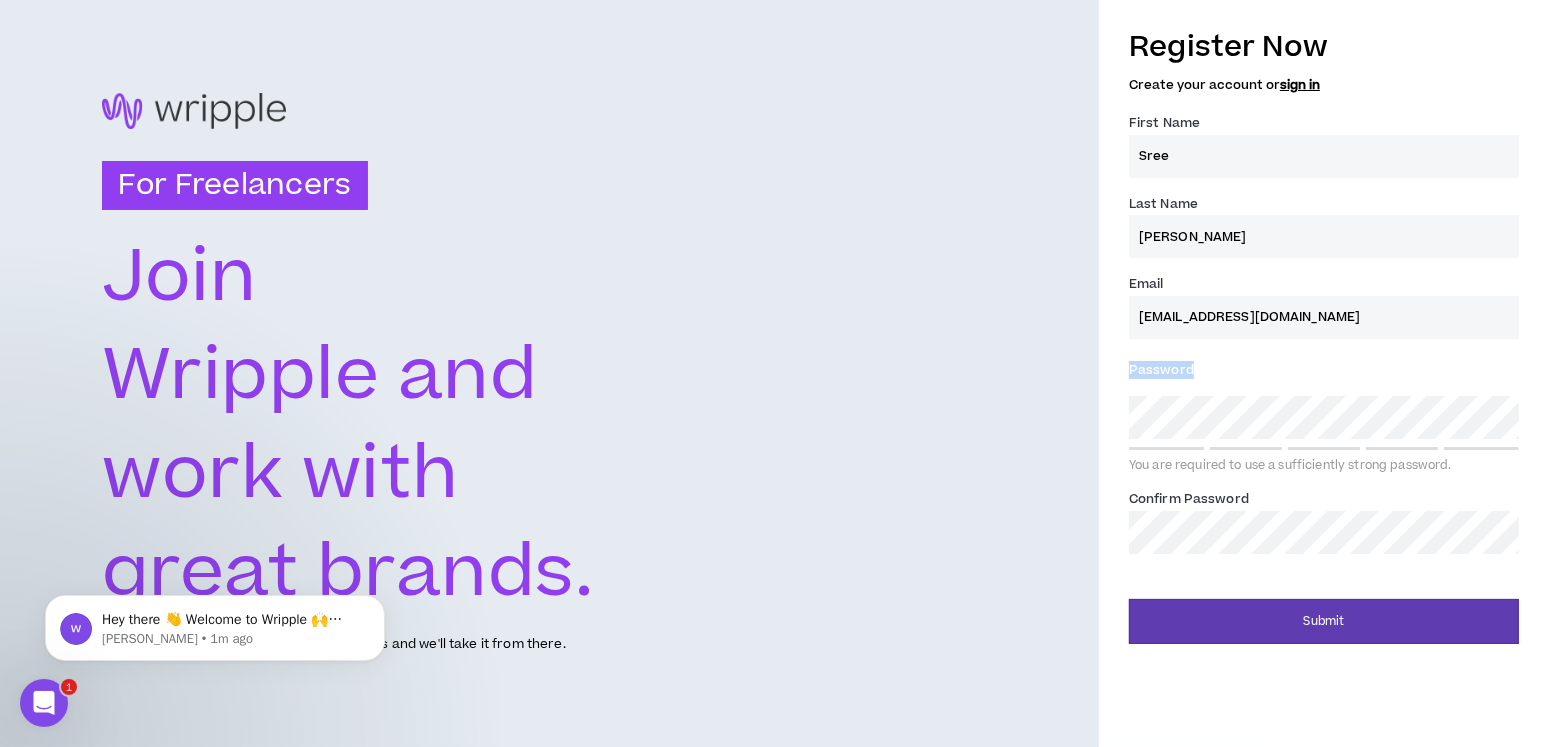 click on "Password  * You are required to use a sufficiently strong password." at bounding box center (1324, 414) 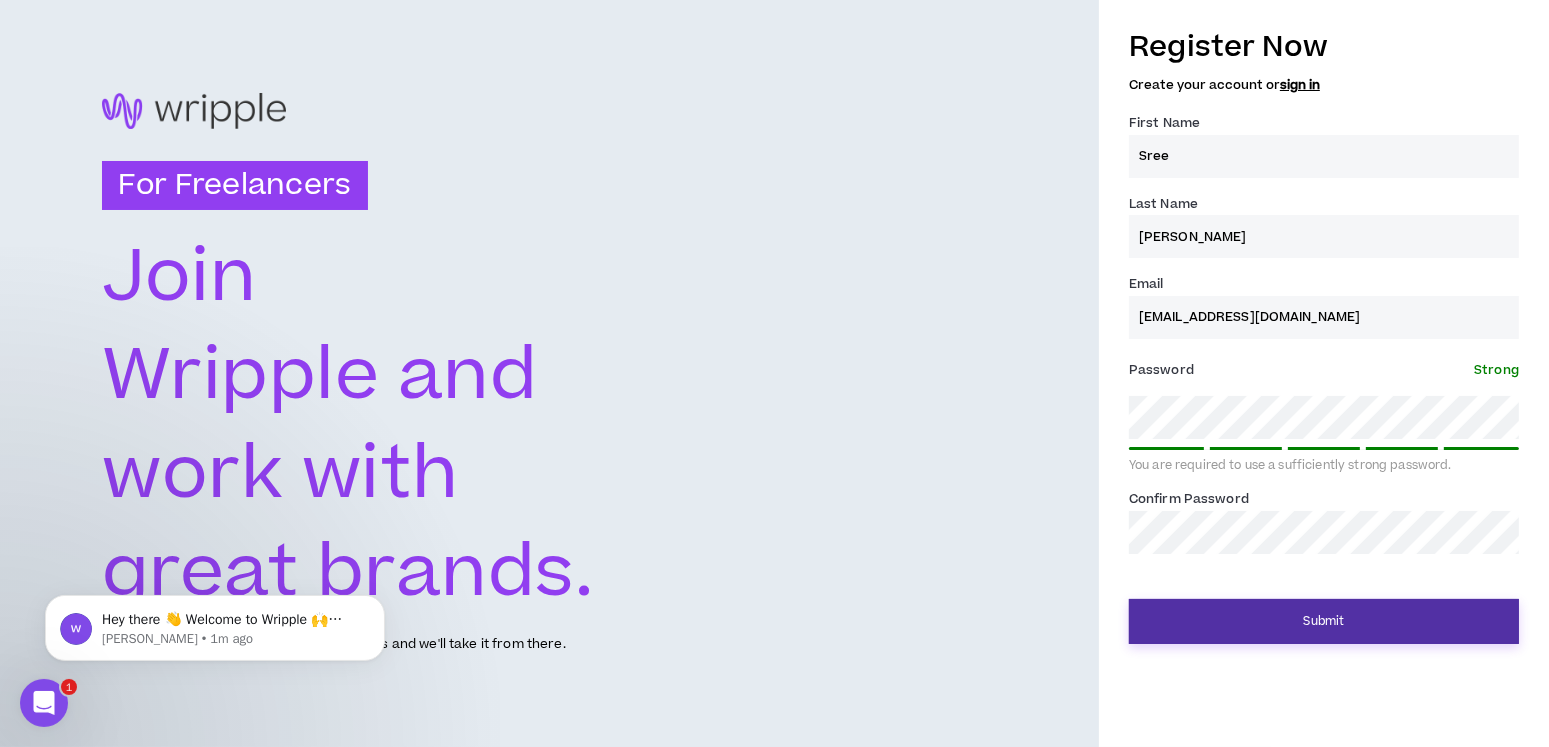 click on "Submit" at bounding box center (1324, 621) 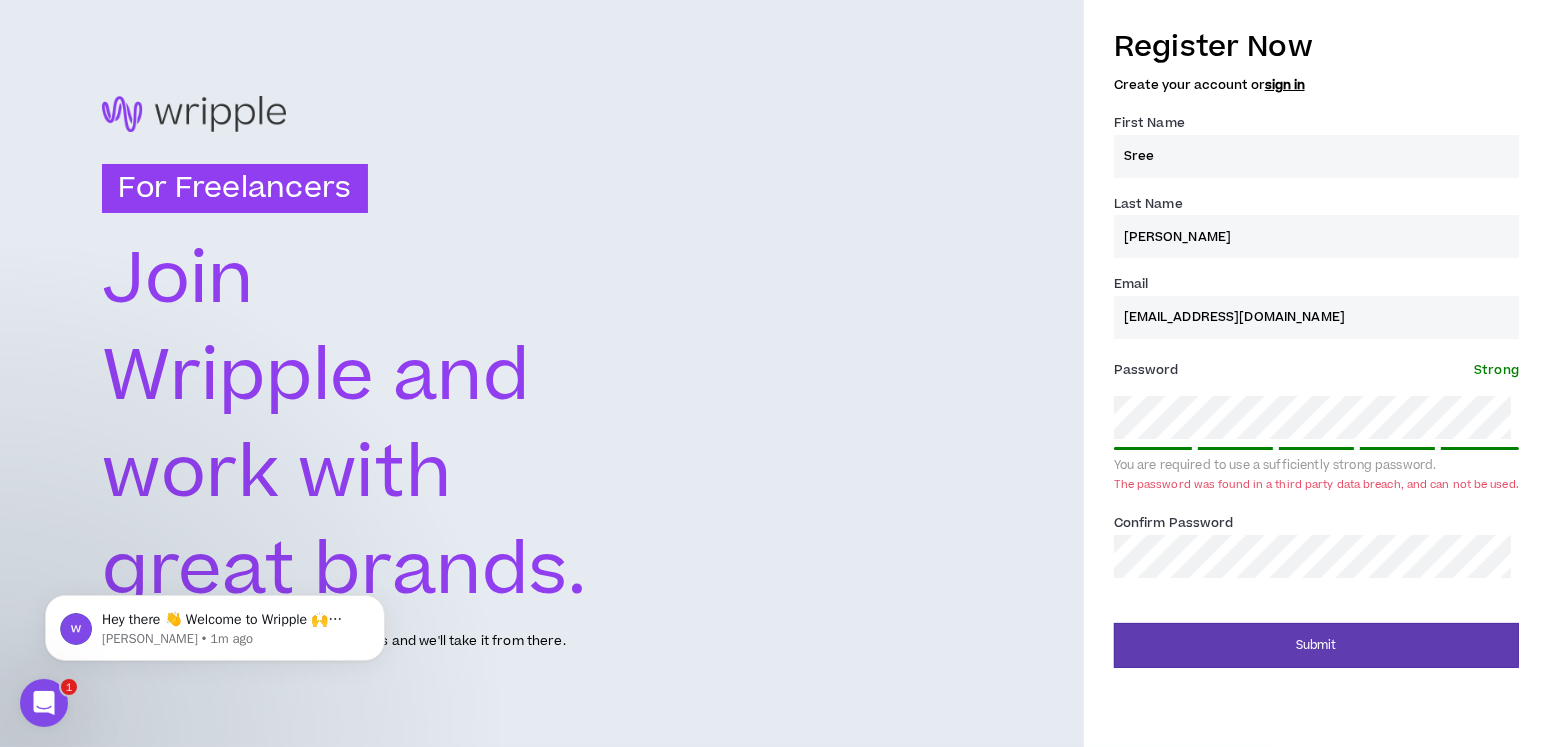 click on "Register Now Create your account or  sign in First Name  * Sree Last Name  * [PERSON_NAME] Email  * [EMAIL_ADDRESS][DOMAIN_NAME] Password  * Strong You are required to use a sufficiently strong password. The password was found in a third party data breach, and can not be used. Confirm Password  * Submit" at bounding box center (1316, 342) 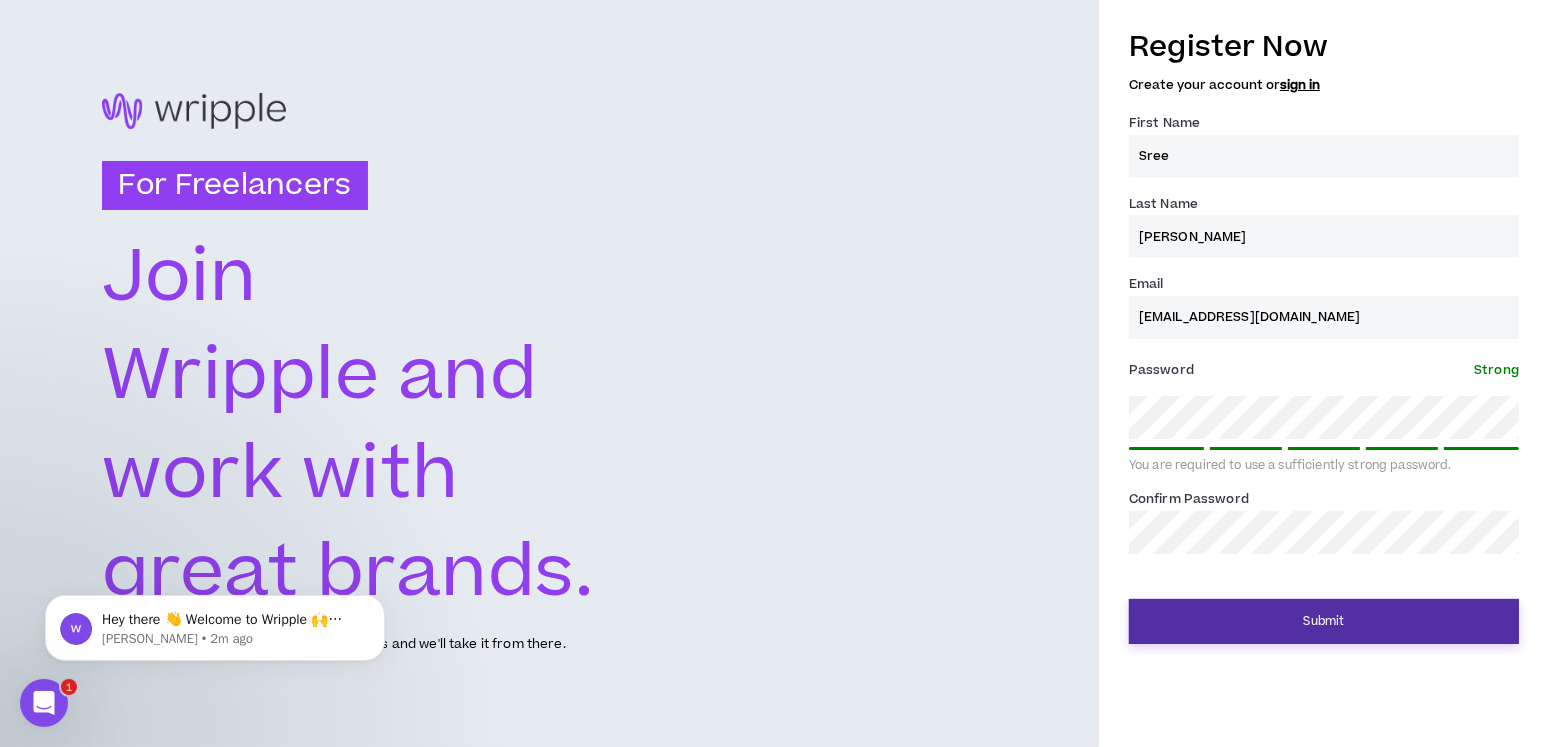 click on "Submit" at bounding box center (1324, 621) 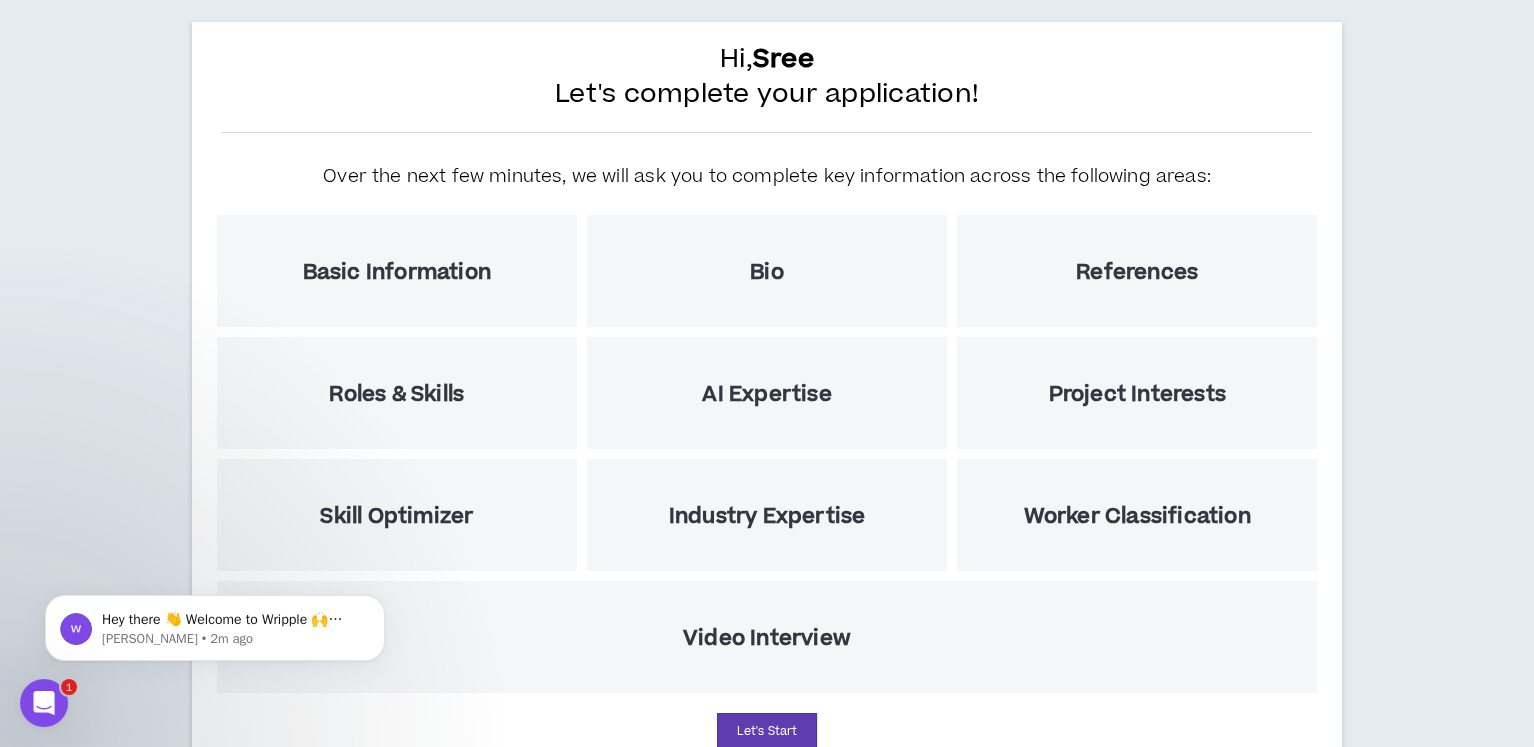 scroll, scrollTop: 190, scrollLeft: 0, axis: vertical 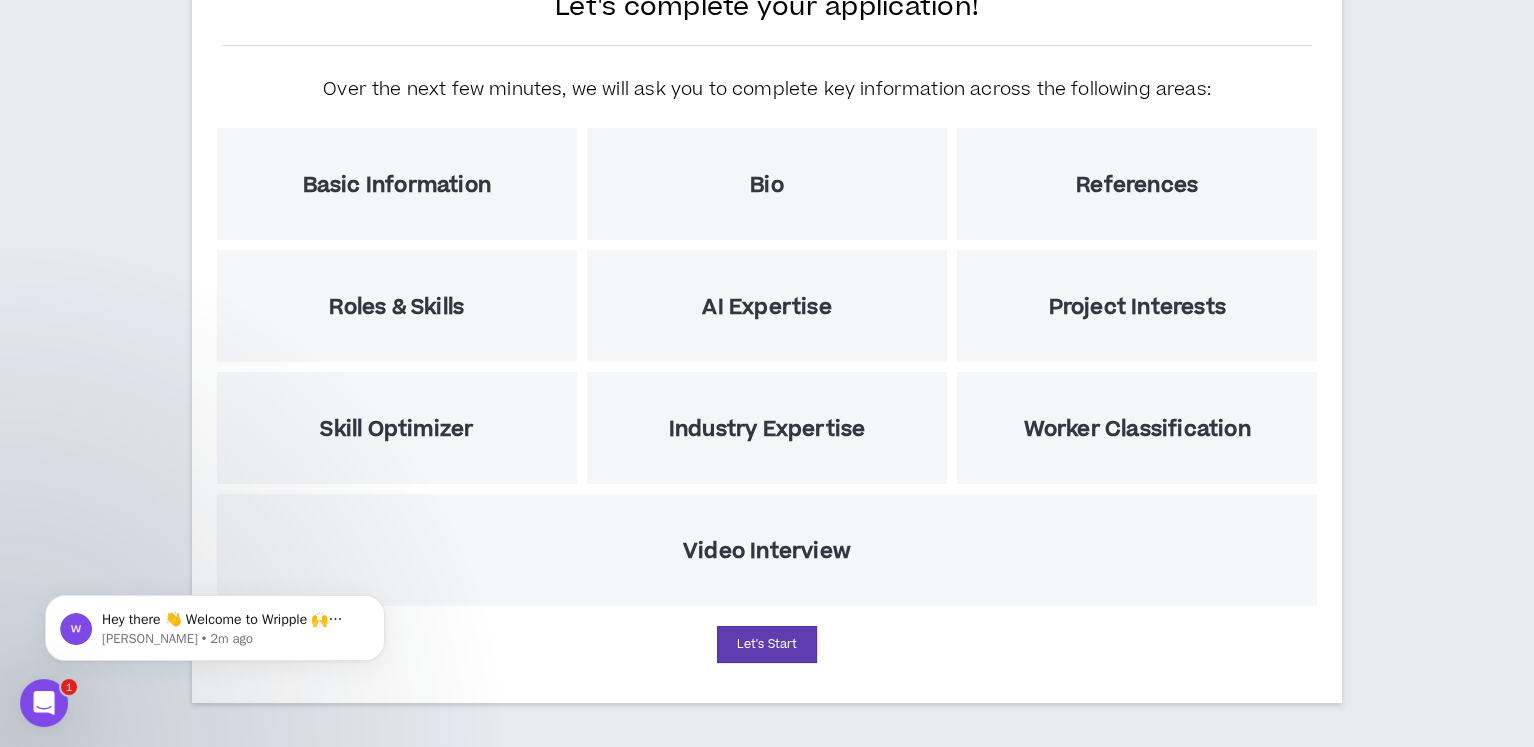 click on "Video Interview" at bounding box center (767, 550) 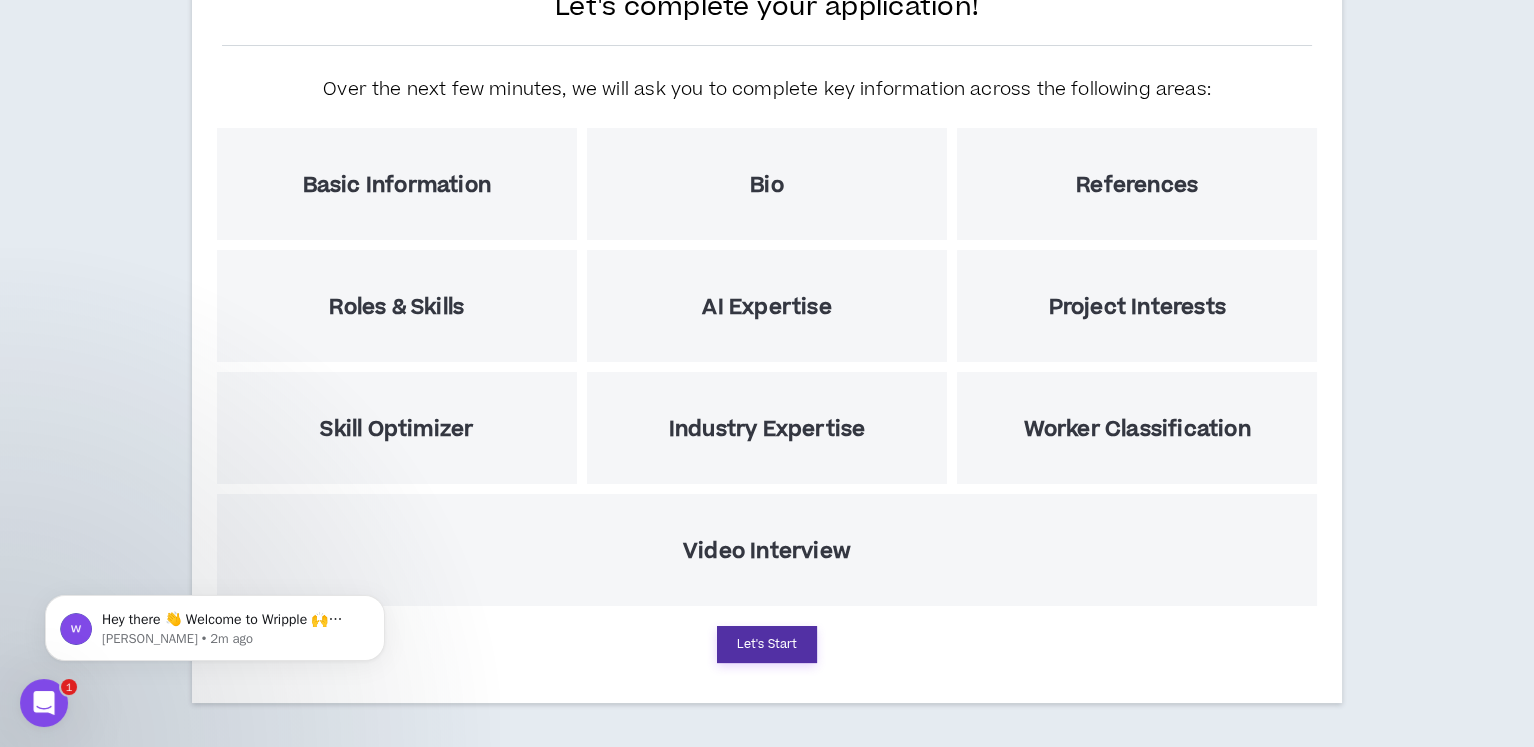 click on "Let's Start" at bounding box center (767, 644) 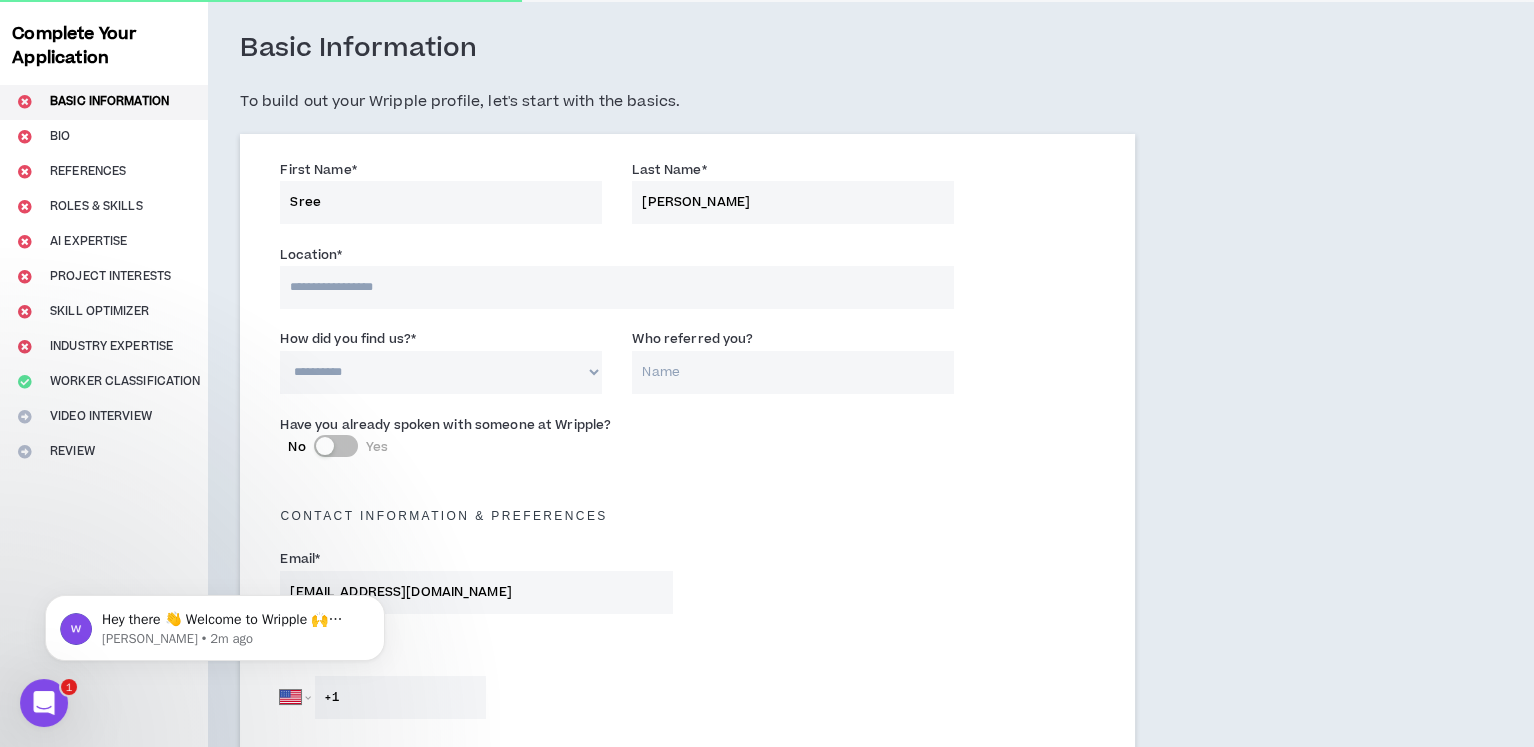 scroll, scrollTop: 0, scrollLeft: 0, axis: both 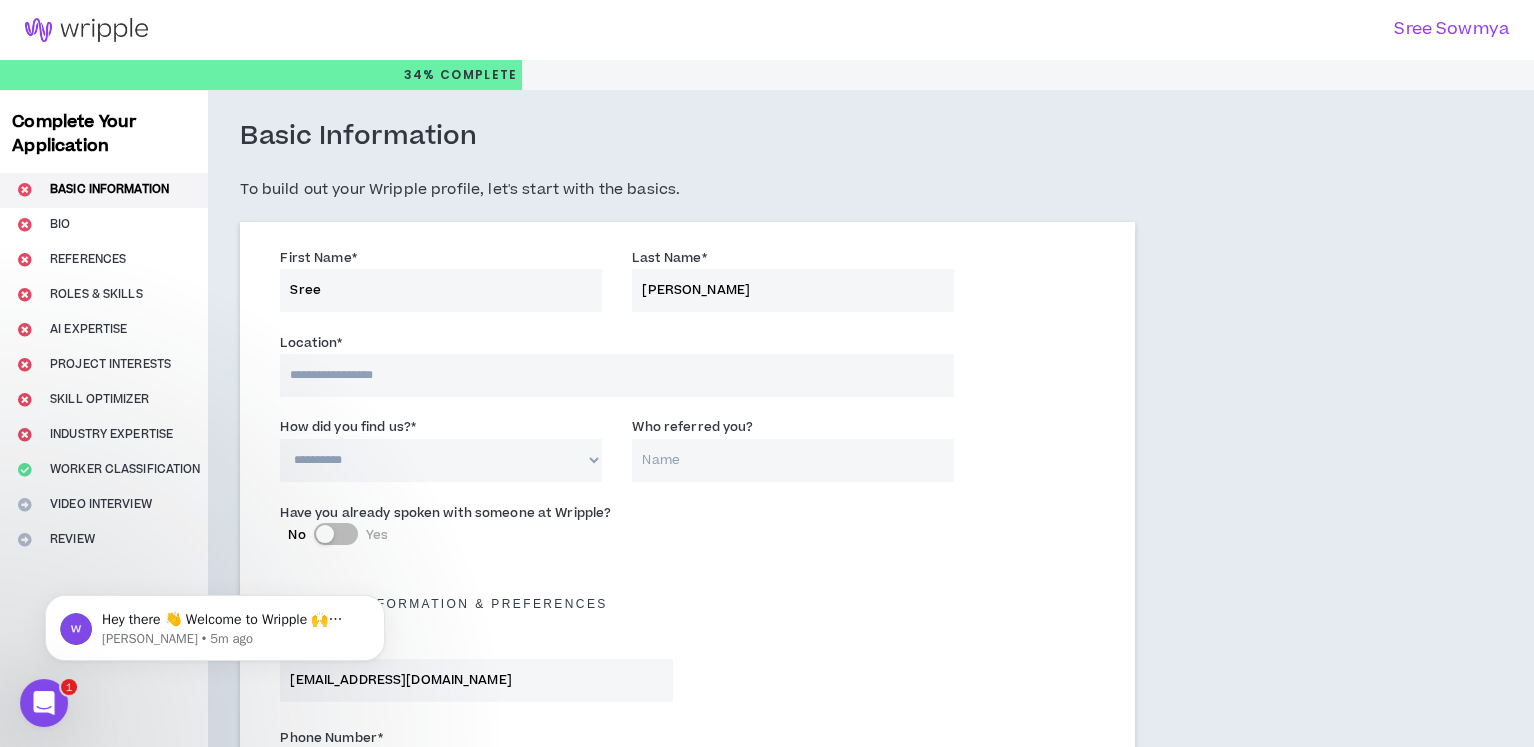 click at bounding box center (617, 375) 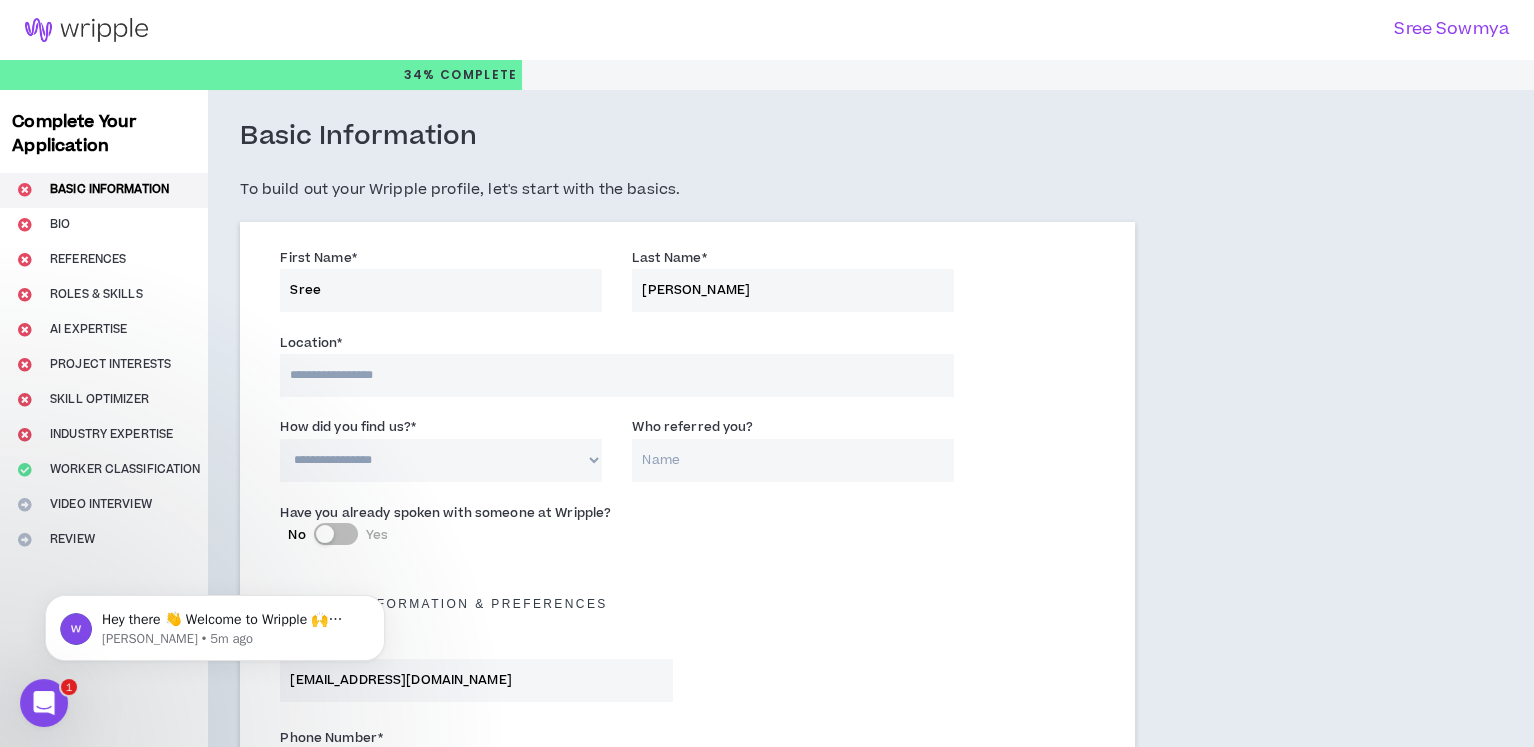 click on "**********" at bounding box center [441, 460] 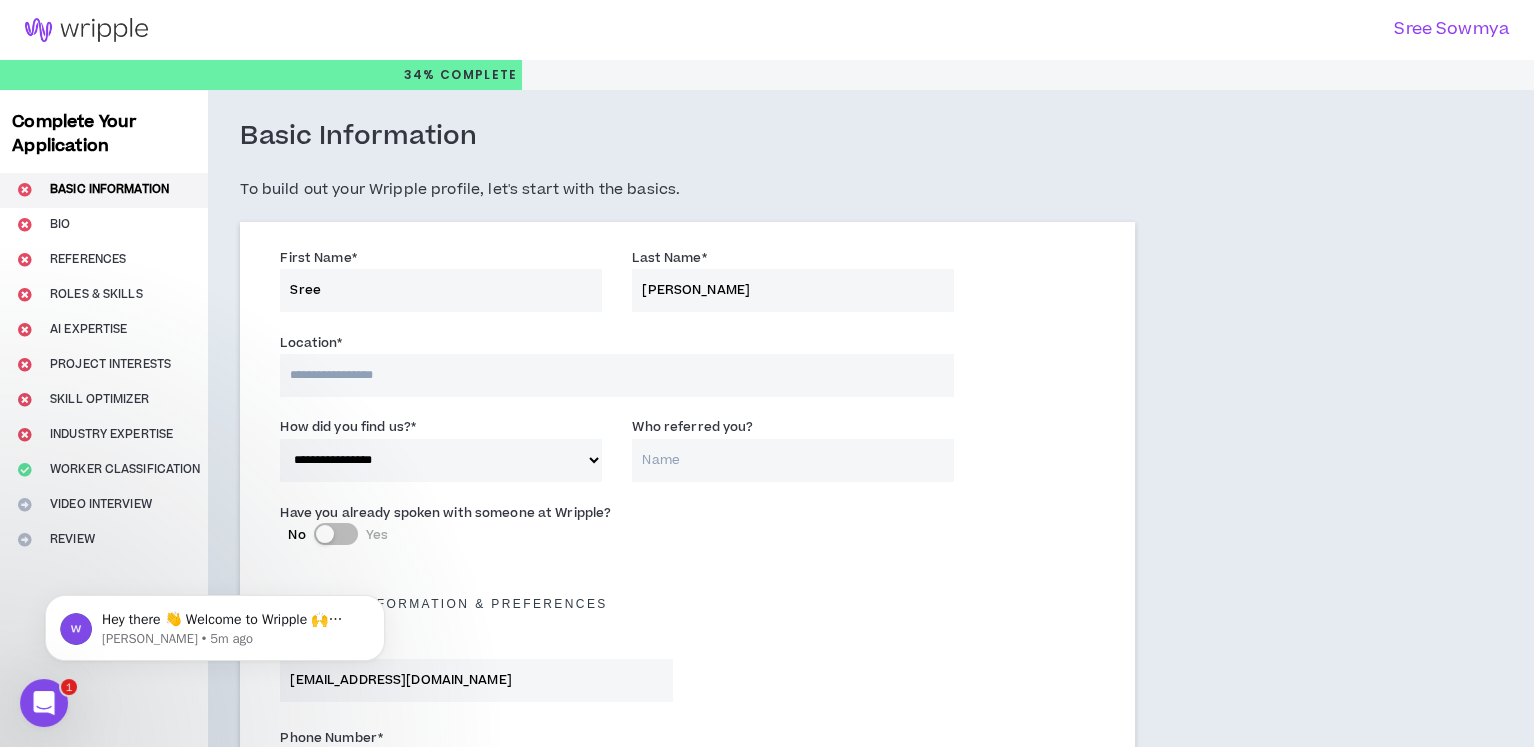 click at bounding box center (325, 534) 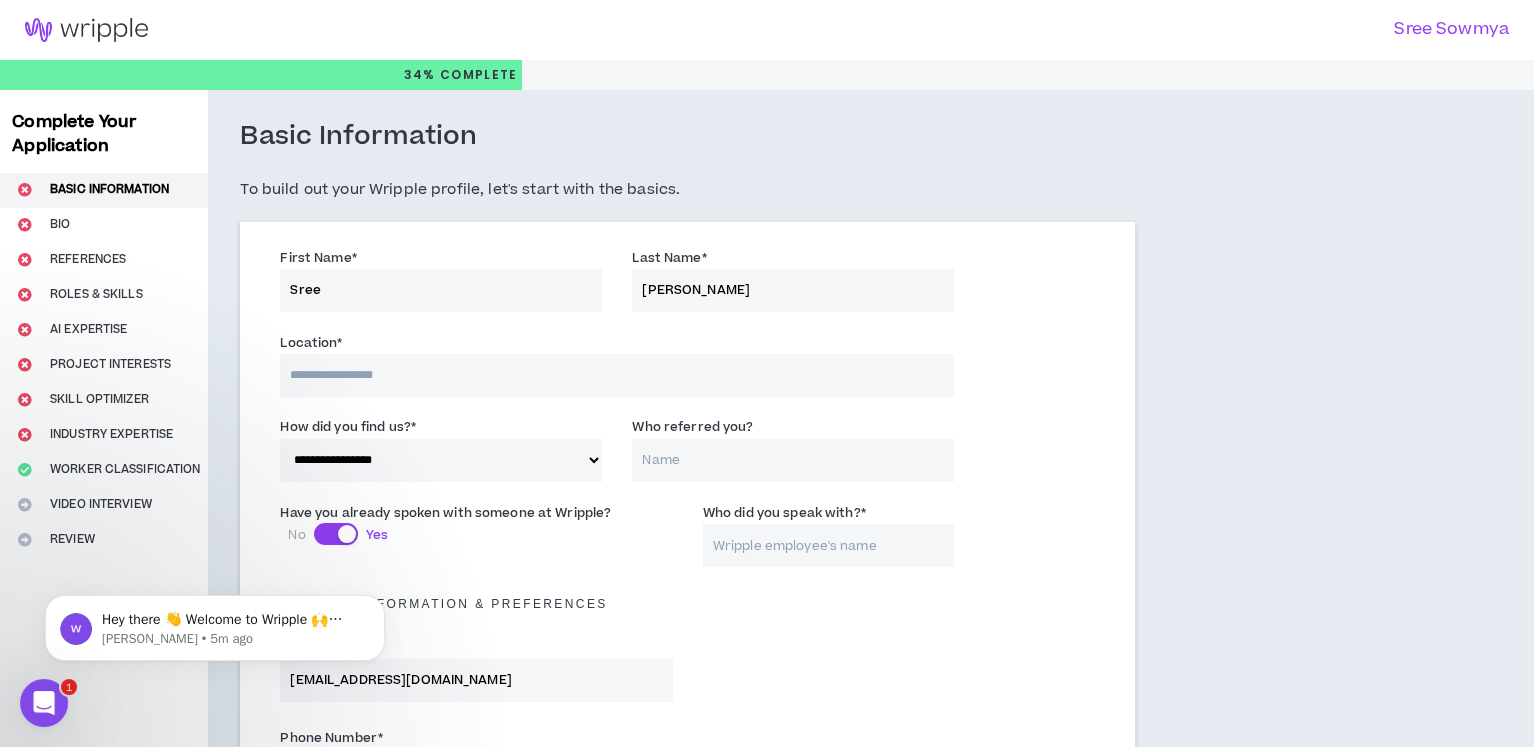 click on "Who did you speak with?  *" at bounding box center [784, 513] 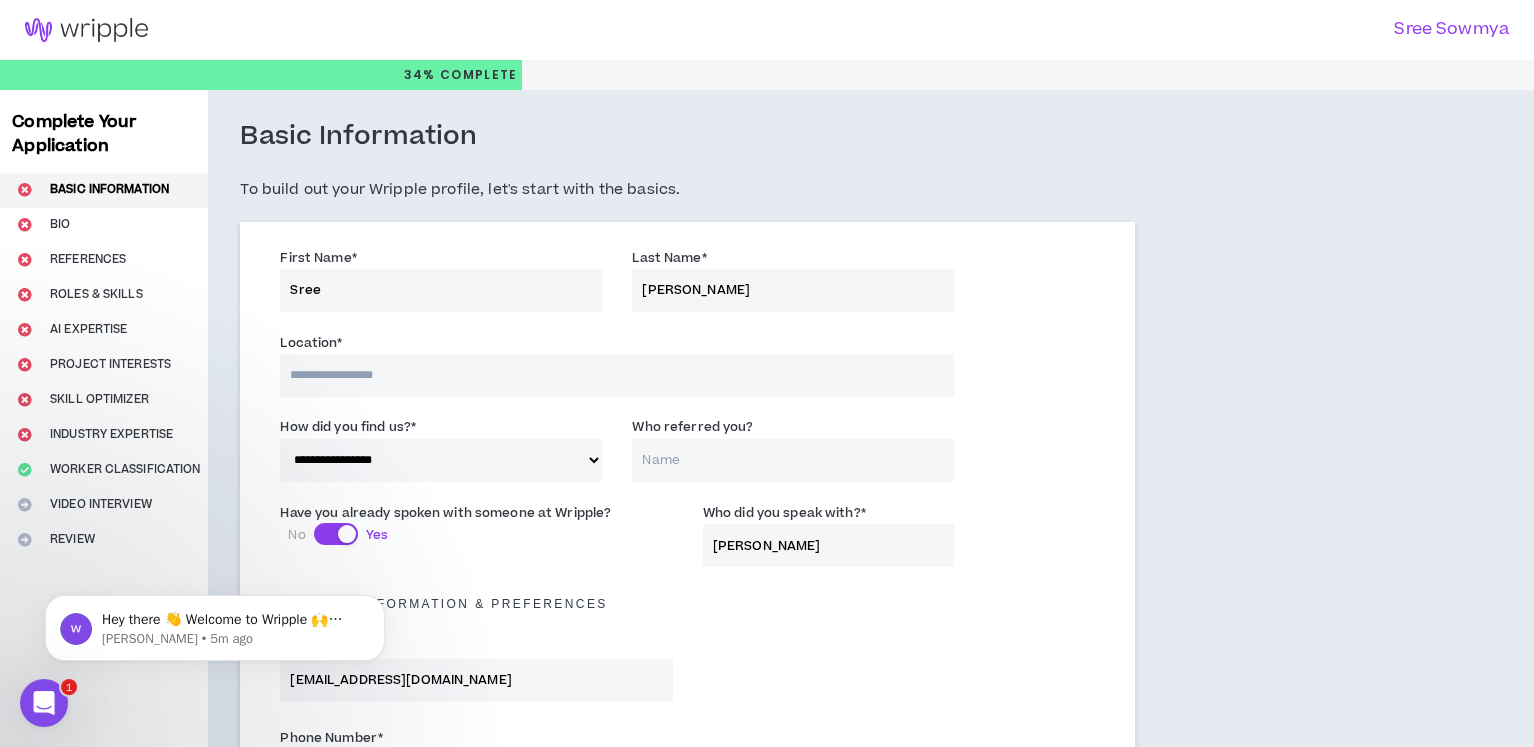 type on "[PERSON_NAME]" 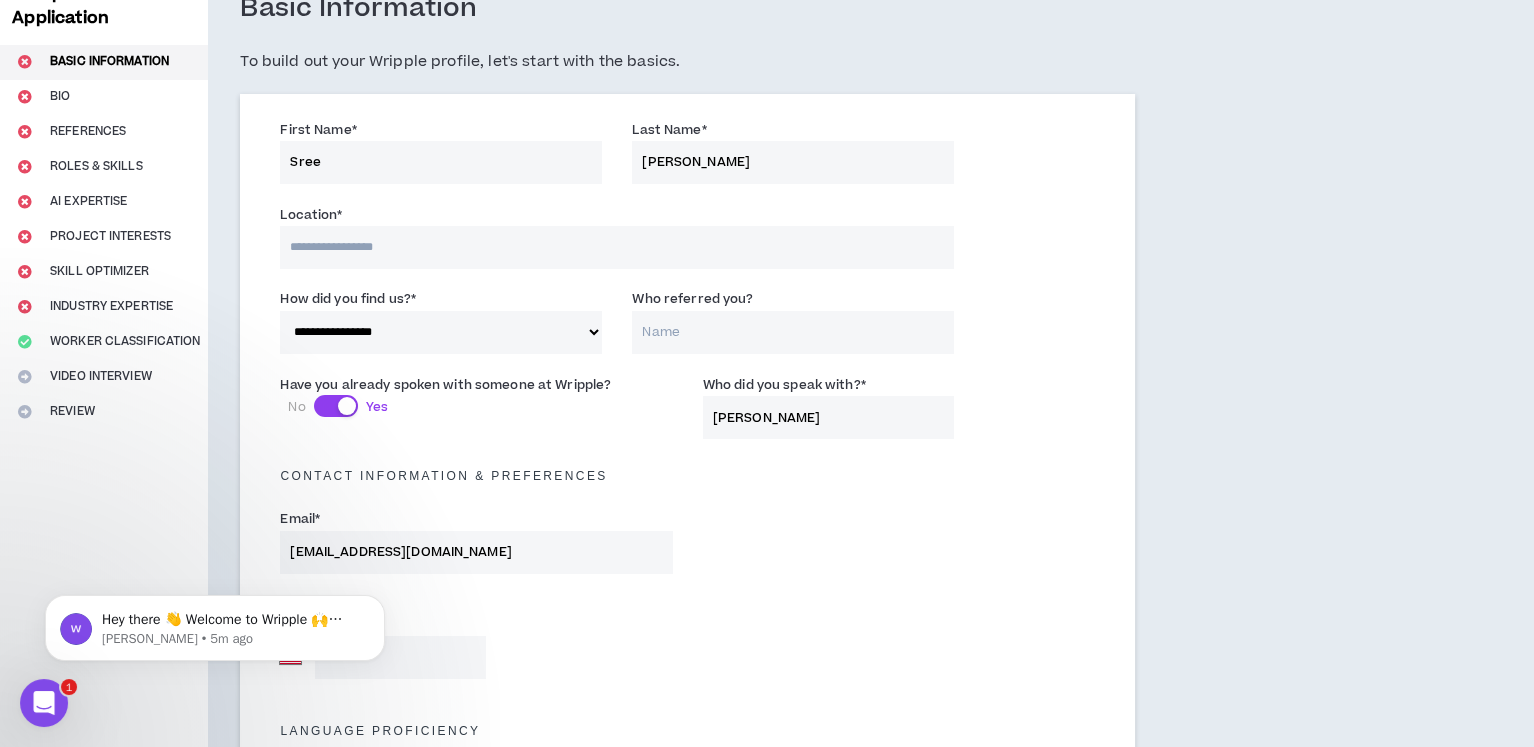 scroll, scrollTop: 129, scrollLeft: 0, axis: vertical 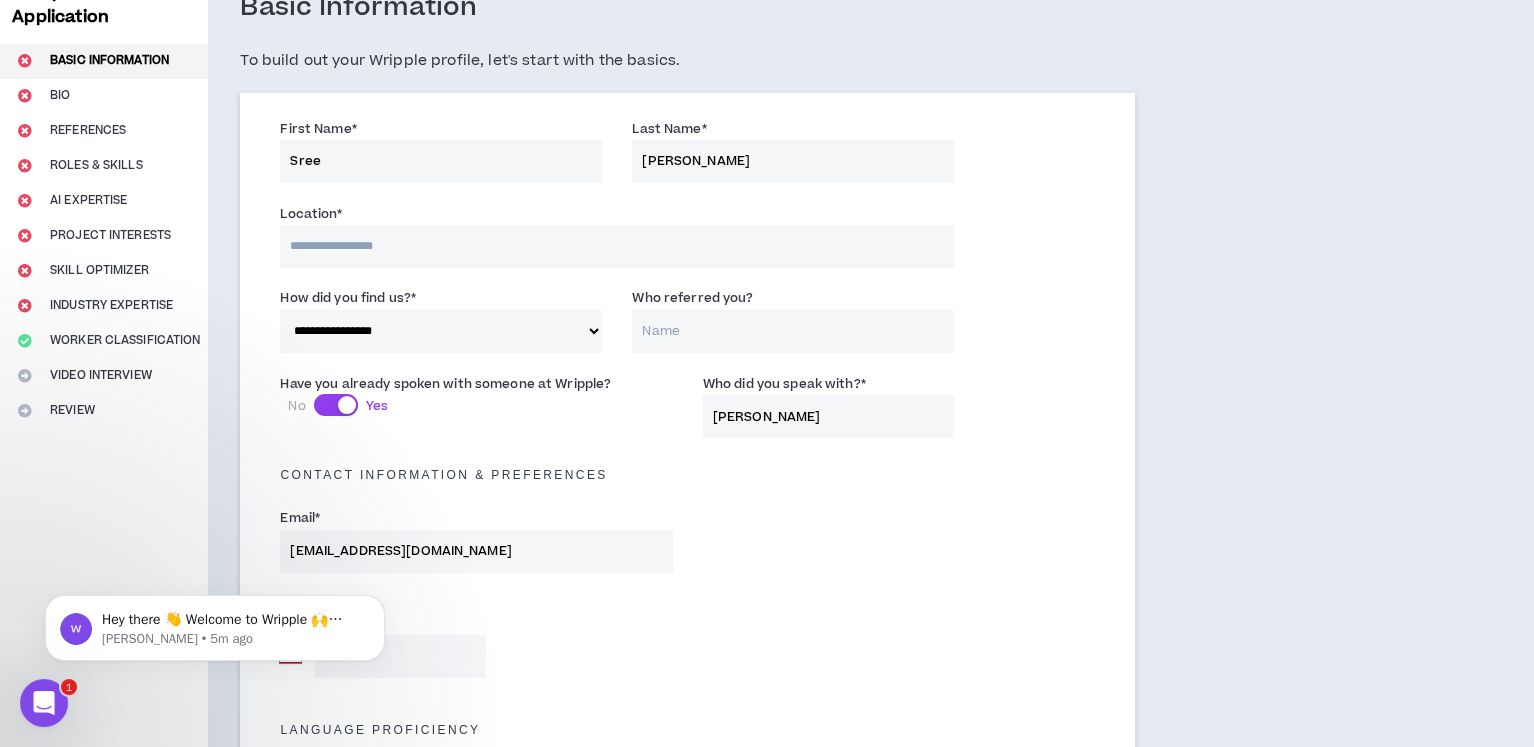 click at bounding box center (617, 246) 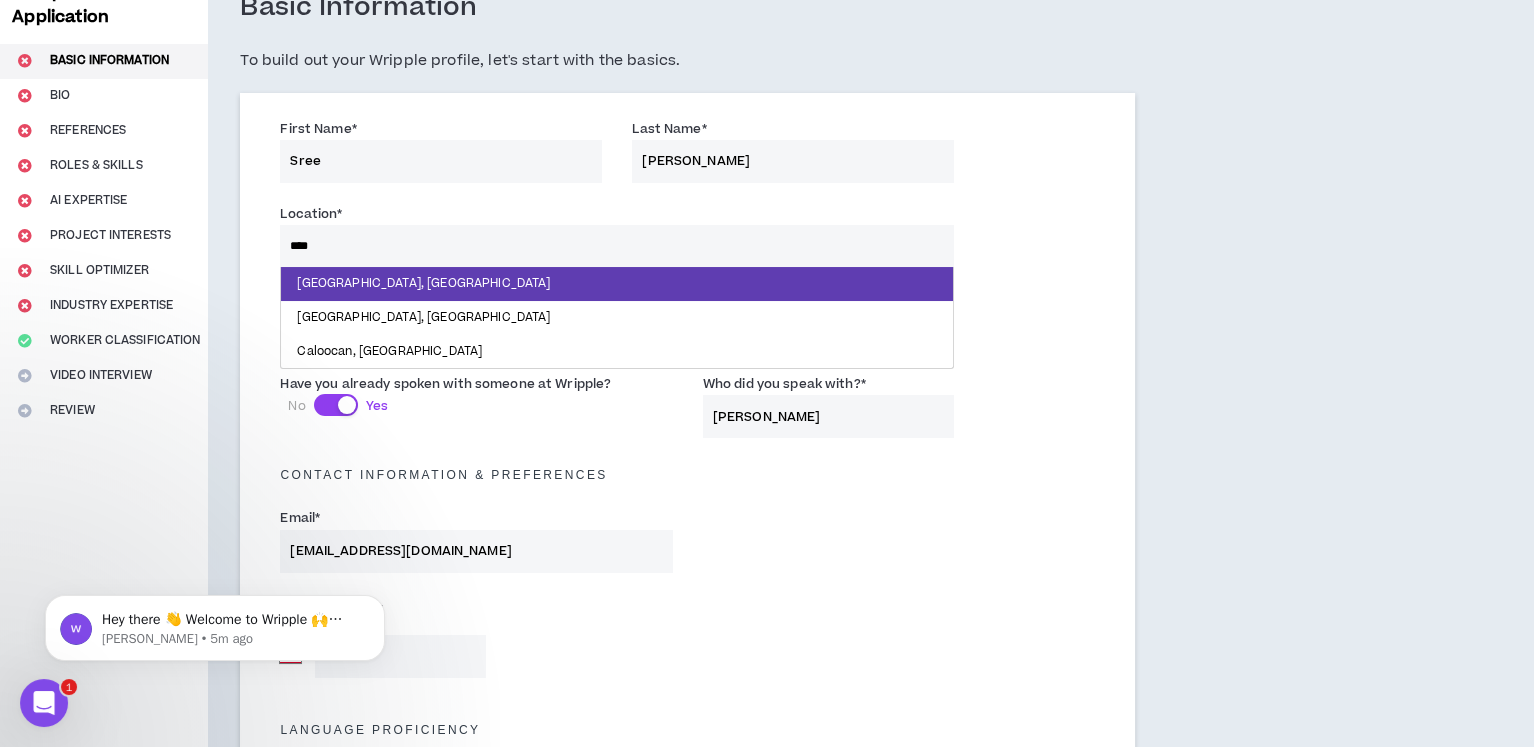 type on "*****" 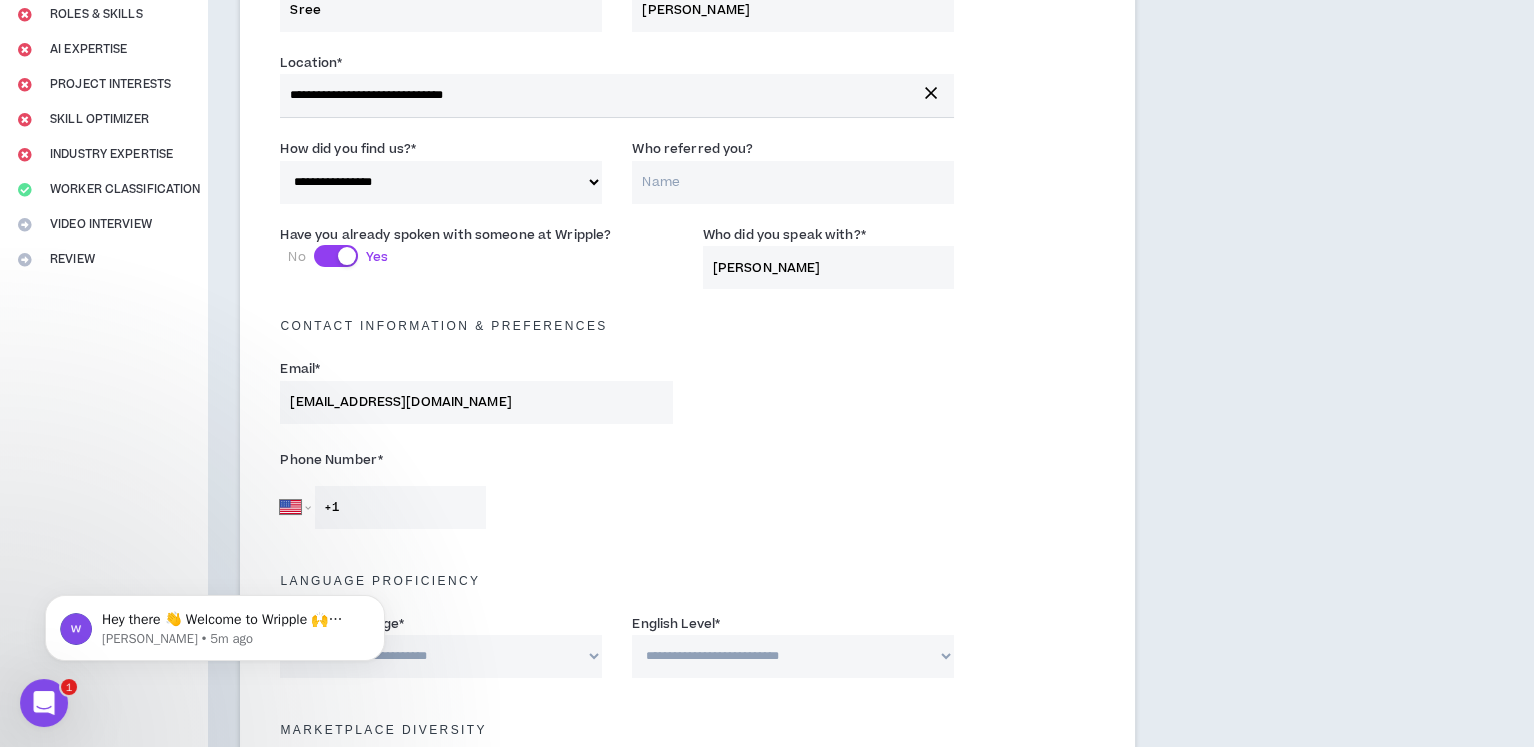 scroll, scrollTop: 287, scrollLeft: 0, axis: vertical 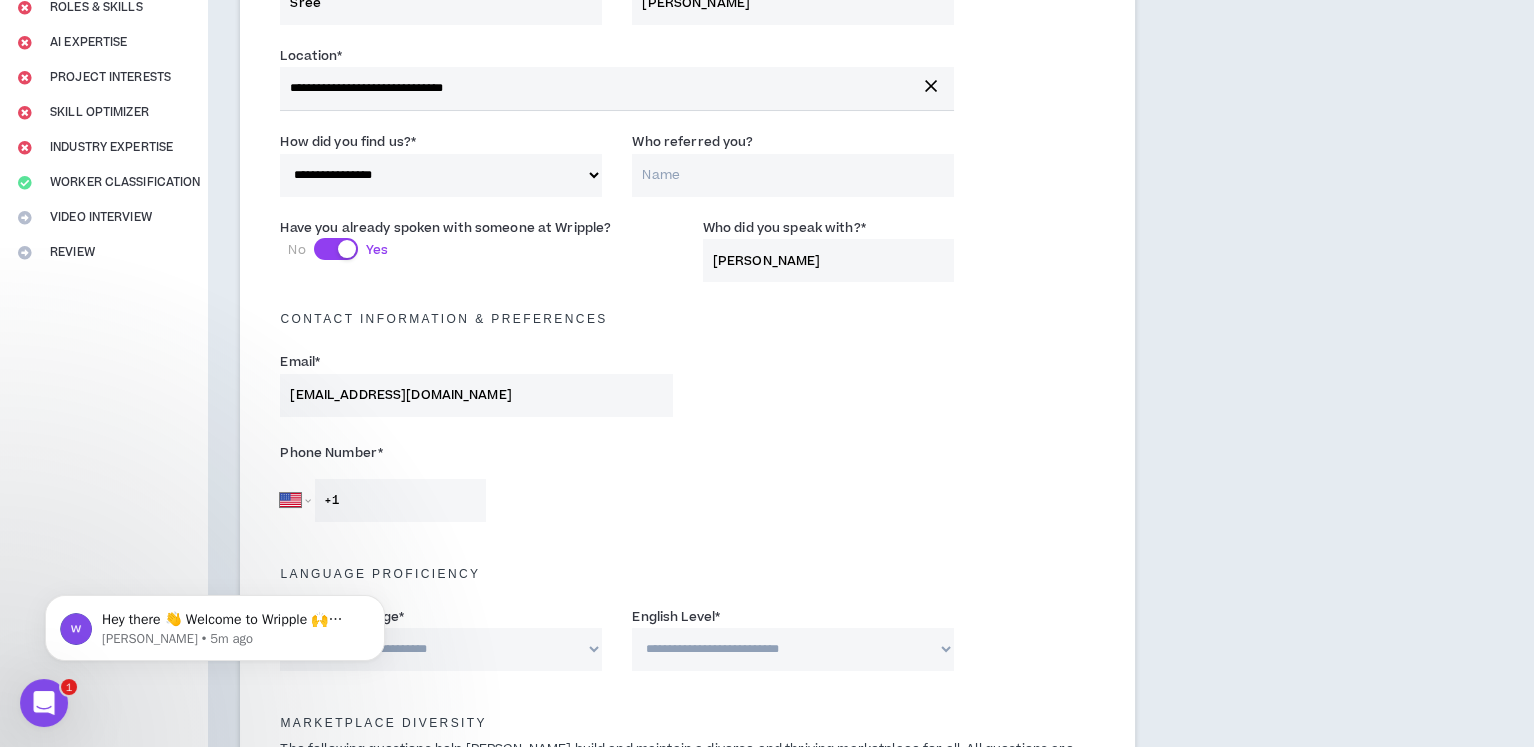click on "+1" at bounding box center [400, 500] 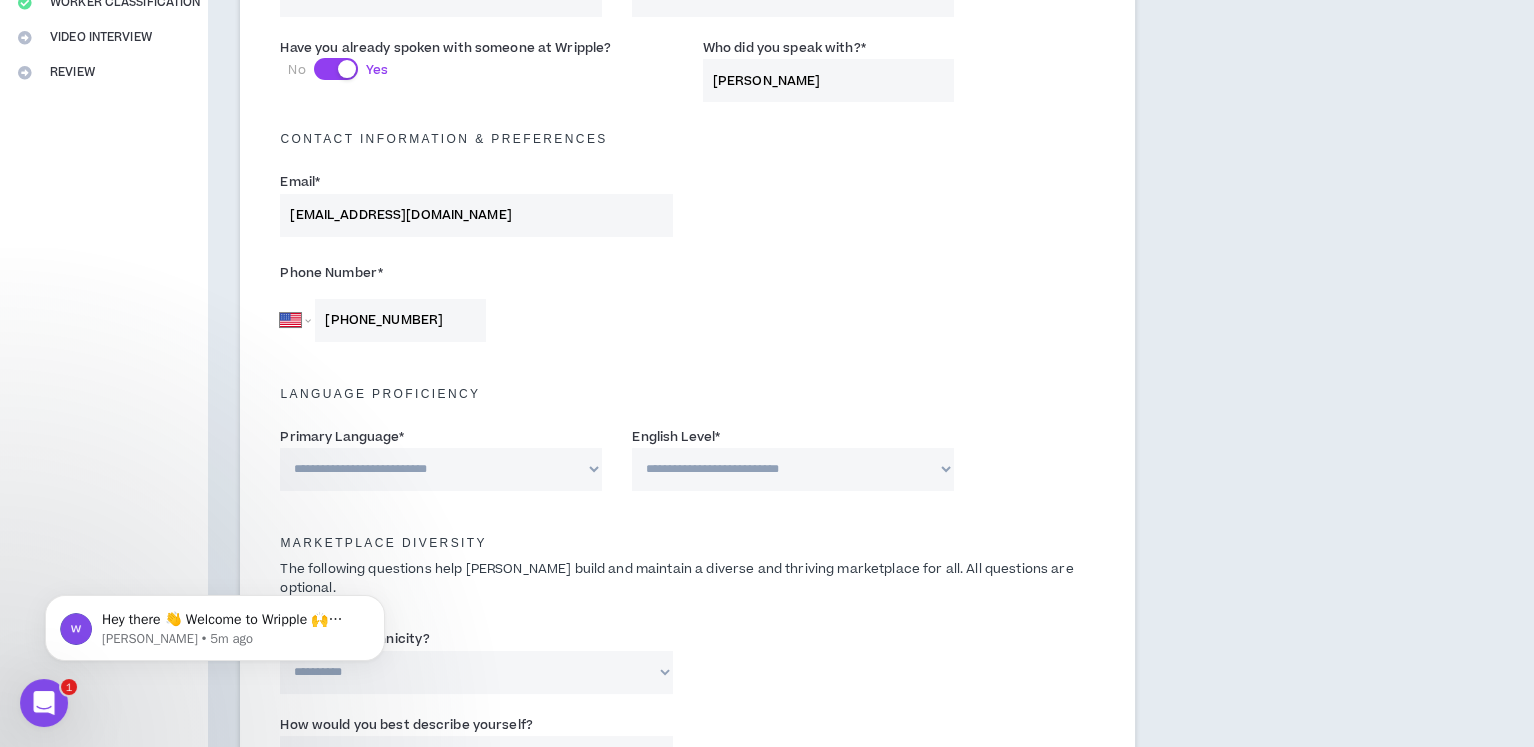 scroll, scrollTop: 469, scrollLeft: 0, axis: vertical 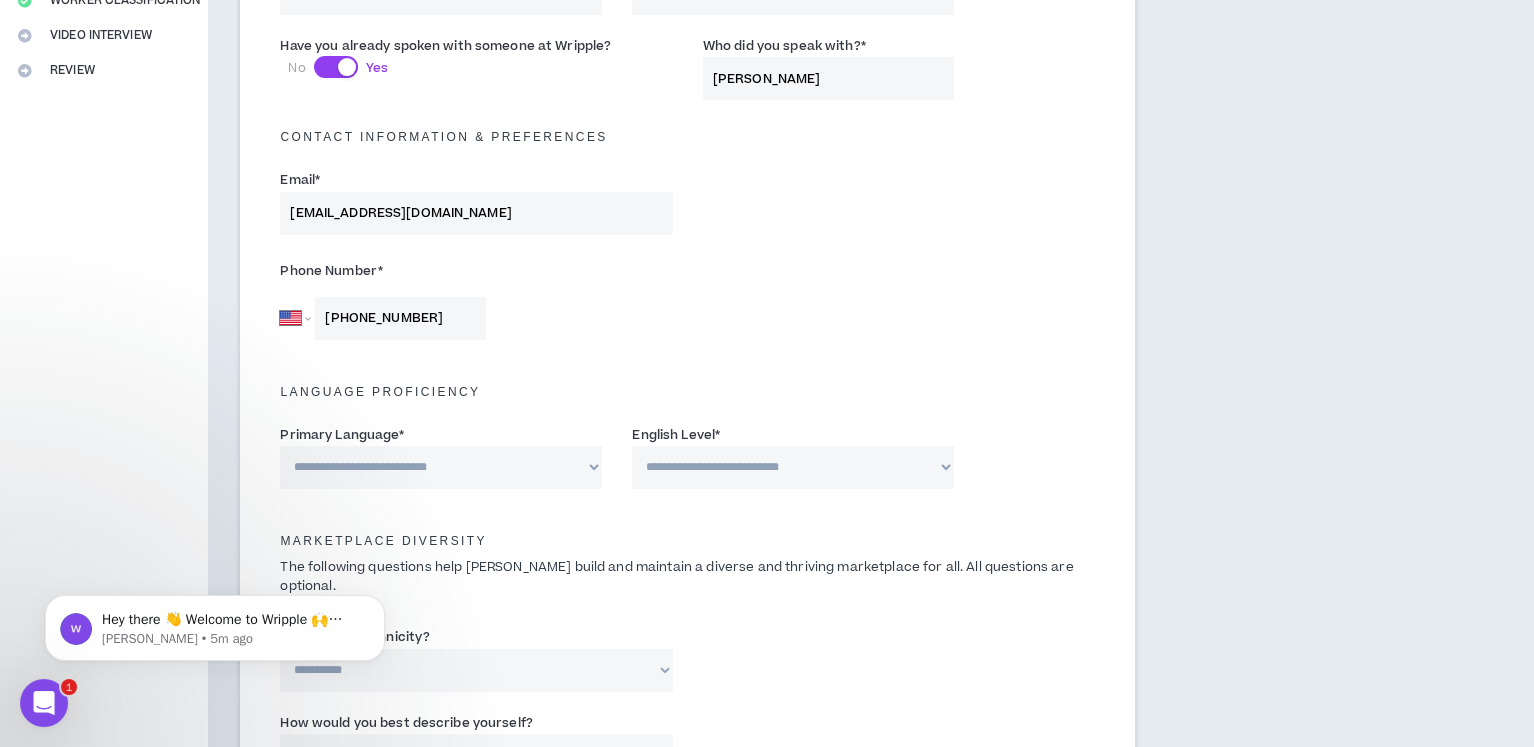 click on "**********" at bounding box center (441, 467) 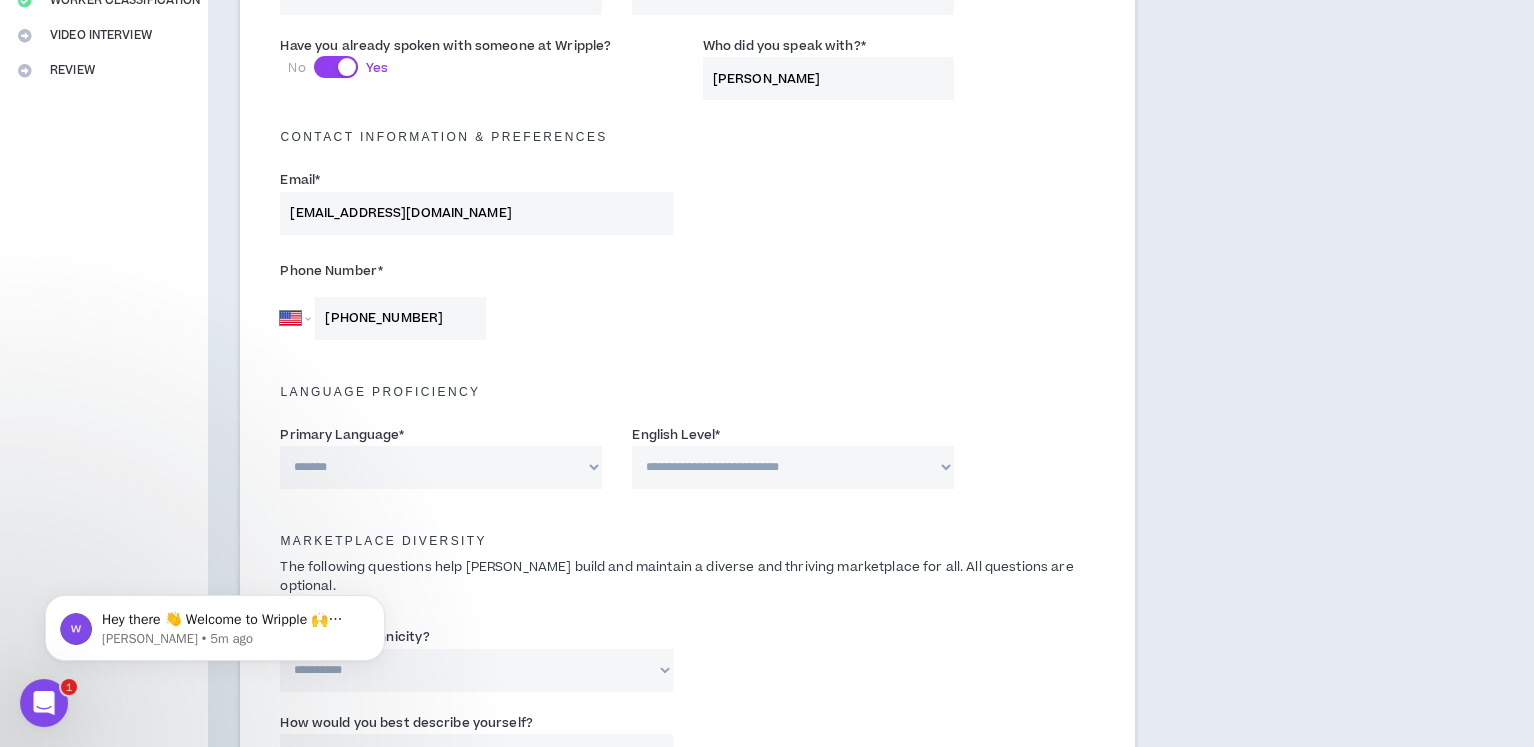 click on "**********" at bounding box center (441, 467) 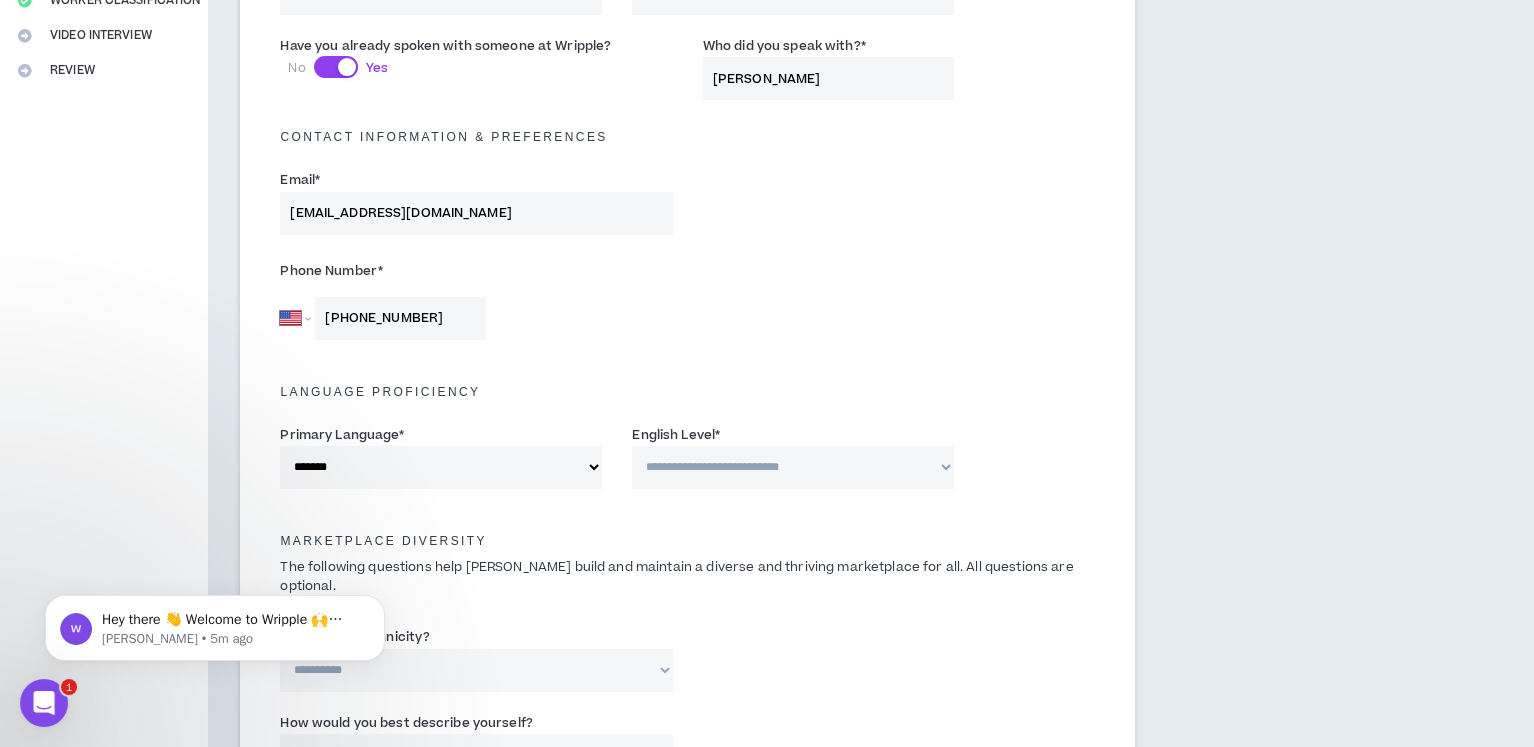 click on "**********" at bounding box center (793, 467) 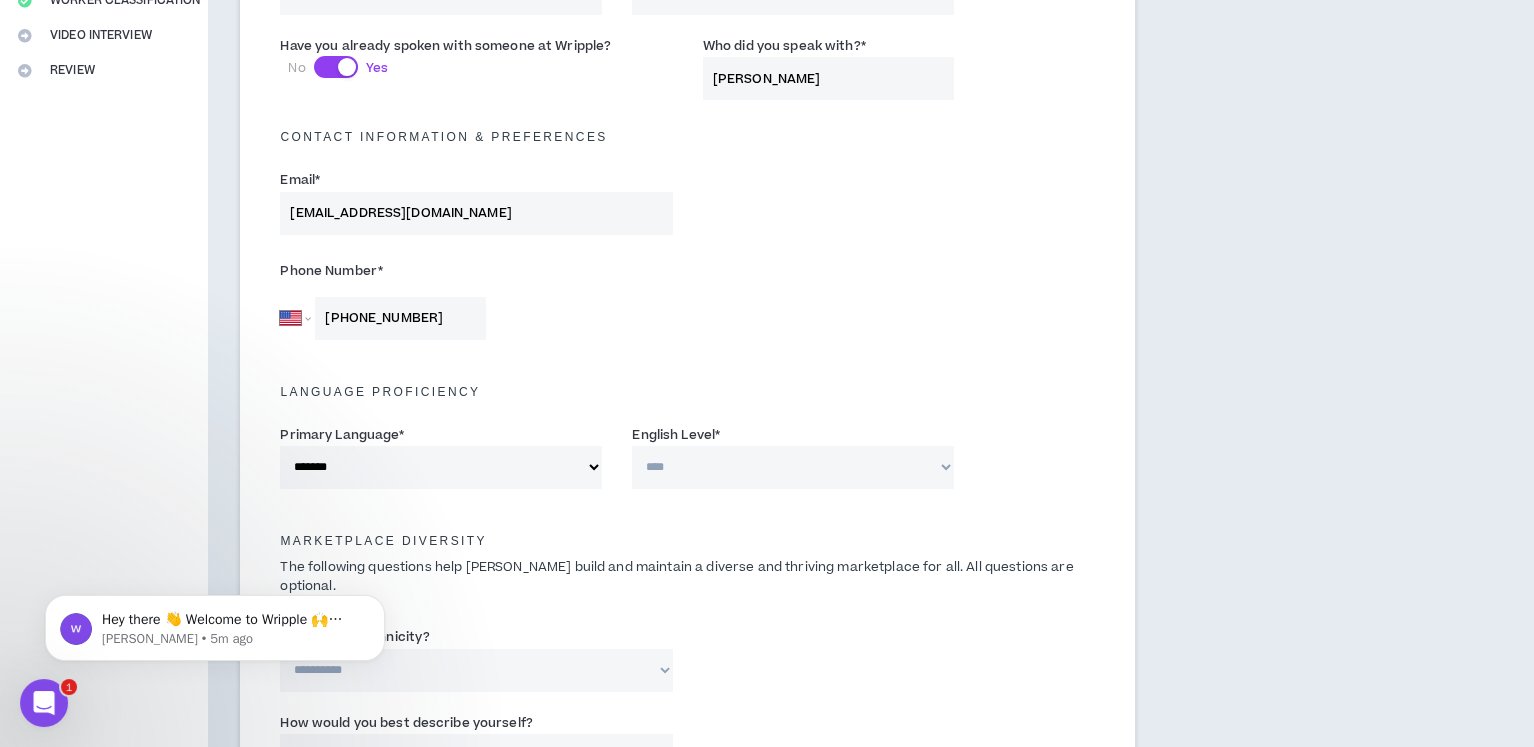 click on "**********" at bounding box center [793, 467] 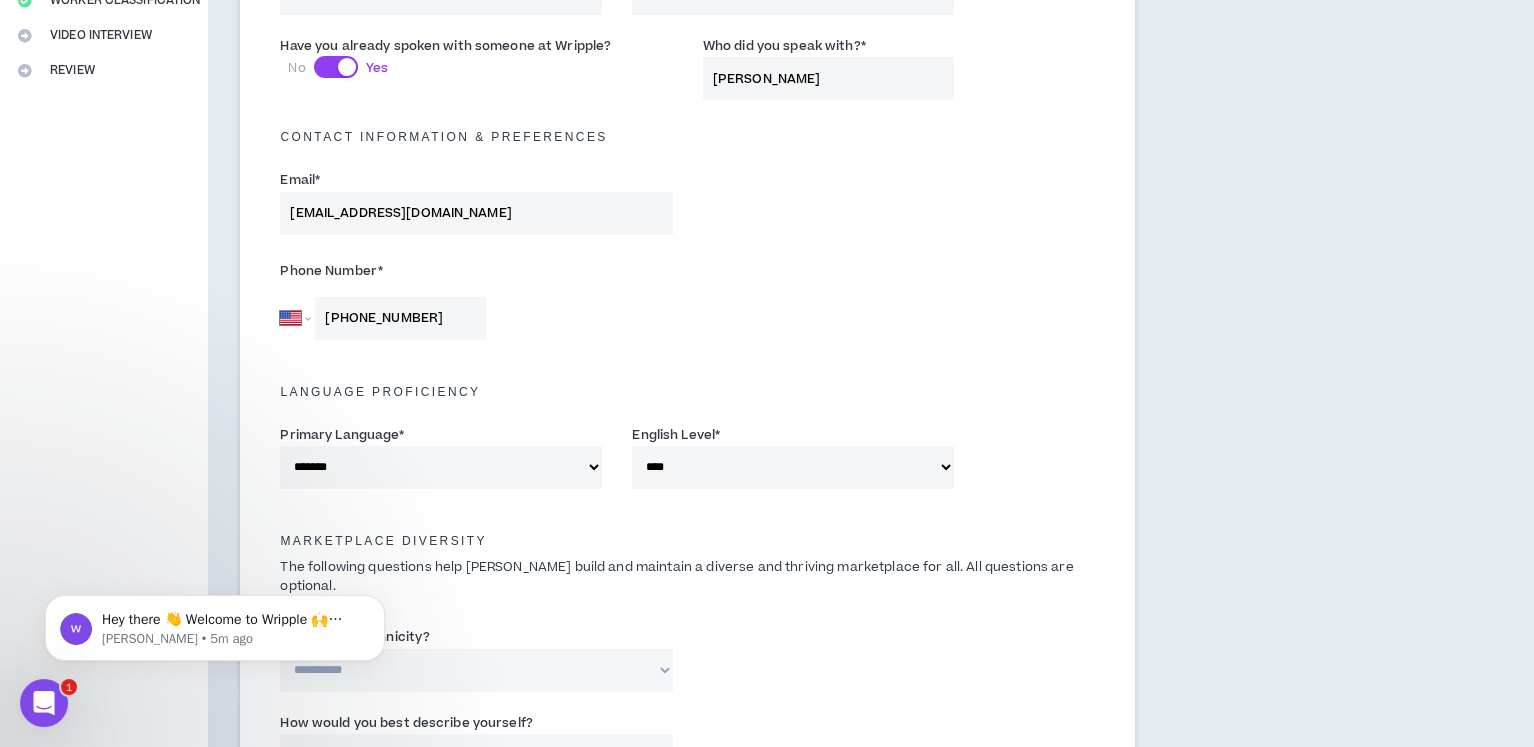 click on "**********" at bounding box center (793, 467) 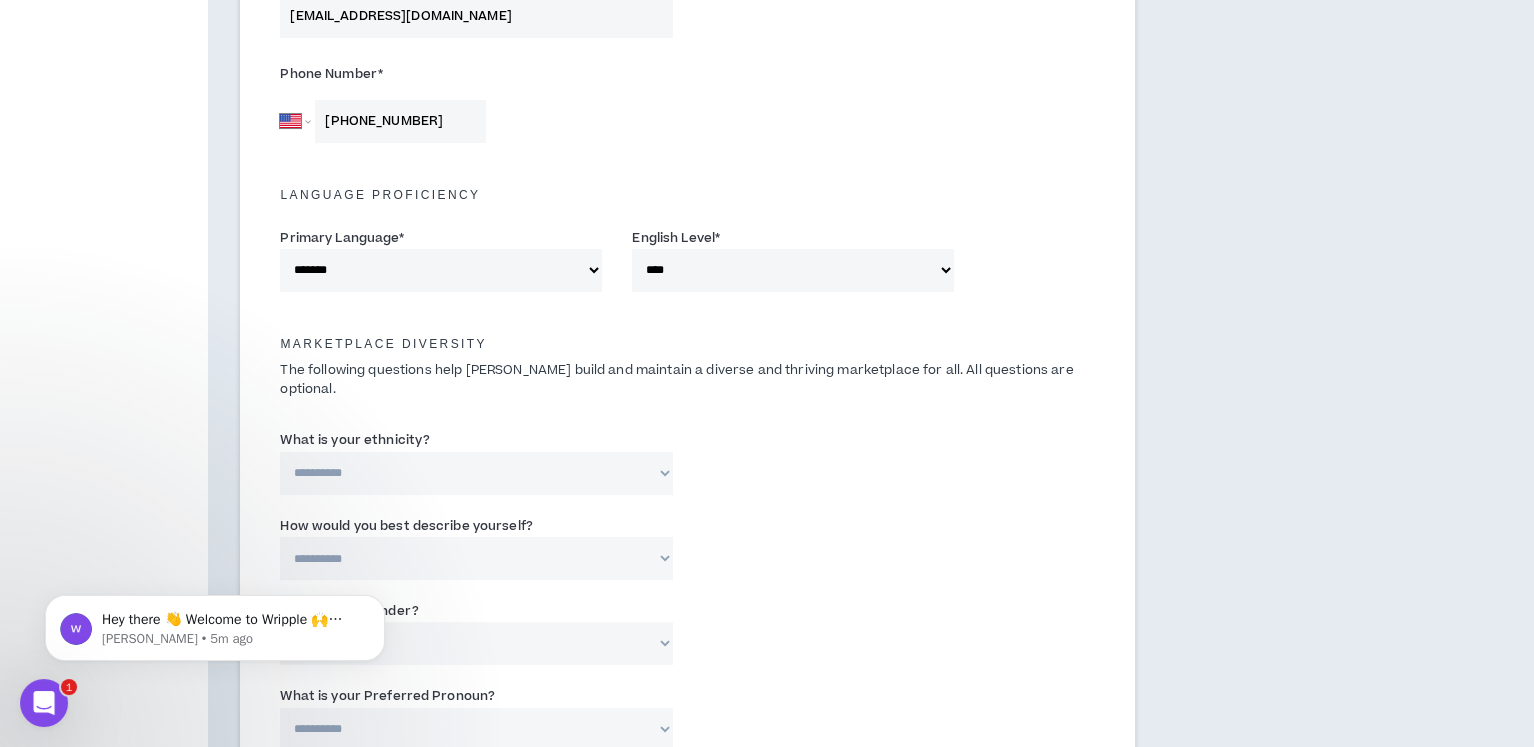 scroll, scrollTop: 667, scrollLeft: 0, axis: vertical 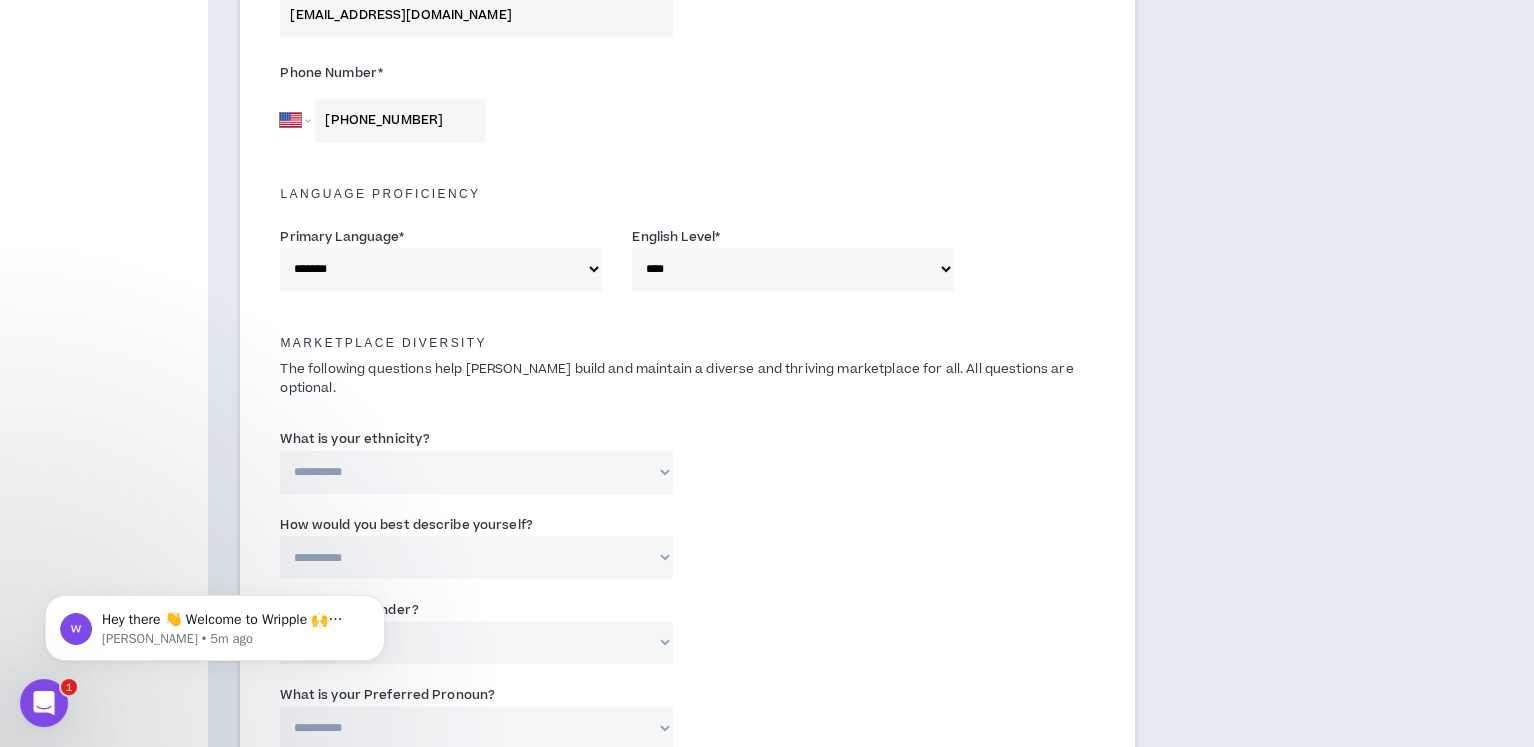 click on "**********" at bounding box center [476, 472] 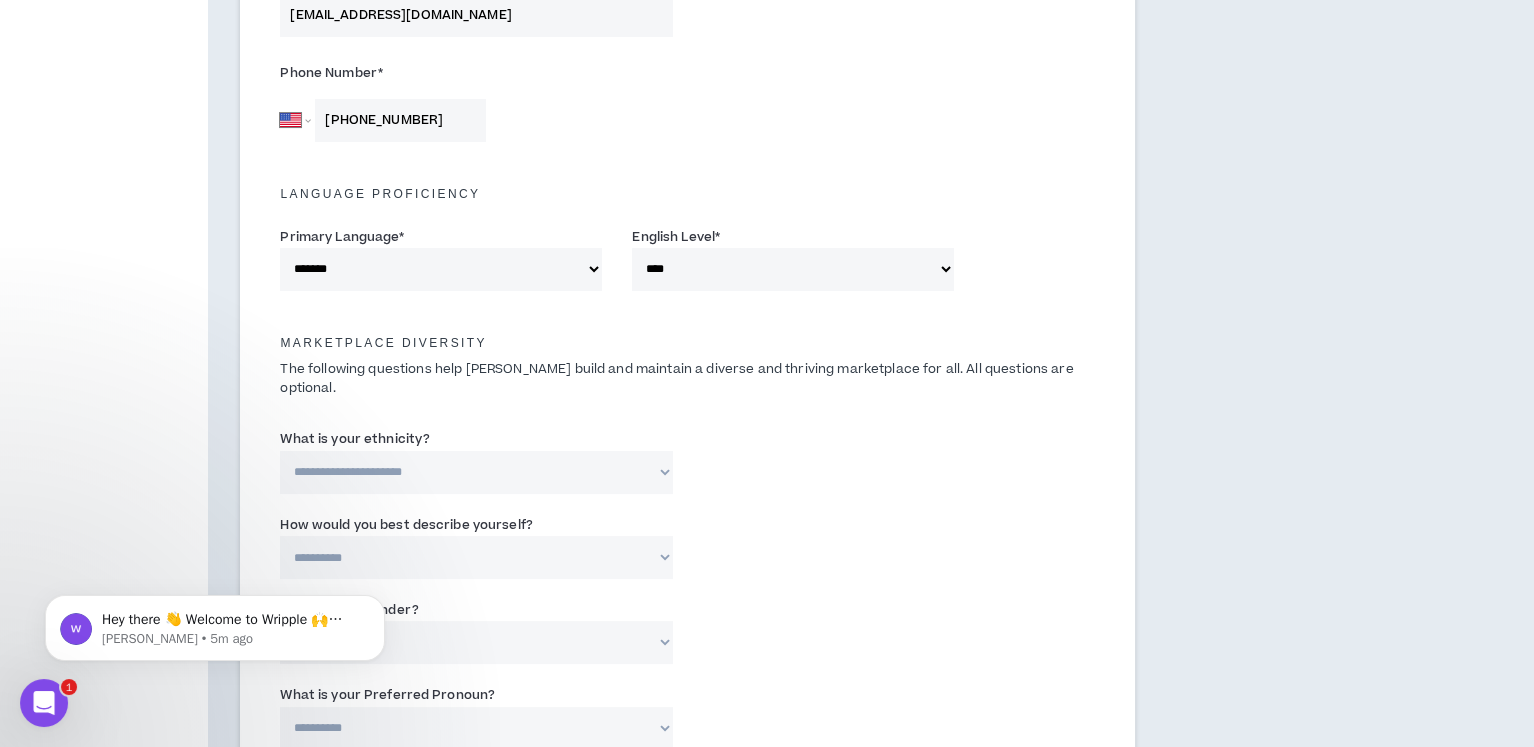 click on "**********" at bounding box center (476, 472) 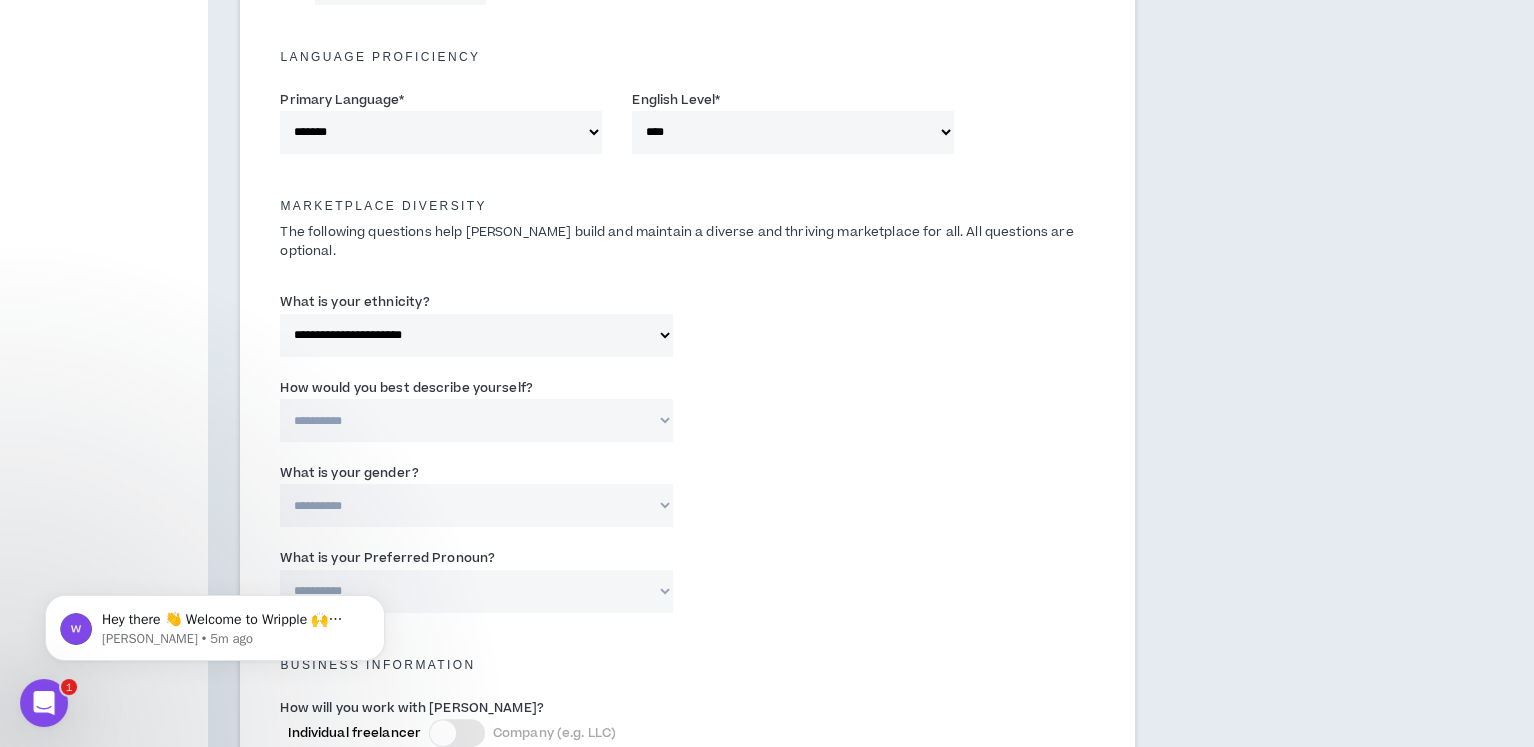 scroll, scrollTop: 808, scrollLeft: 0, axis: vertical 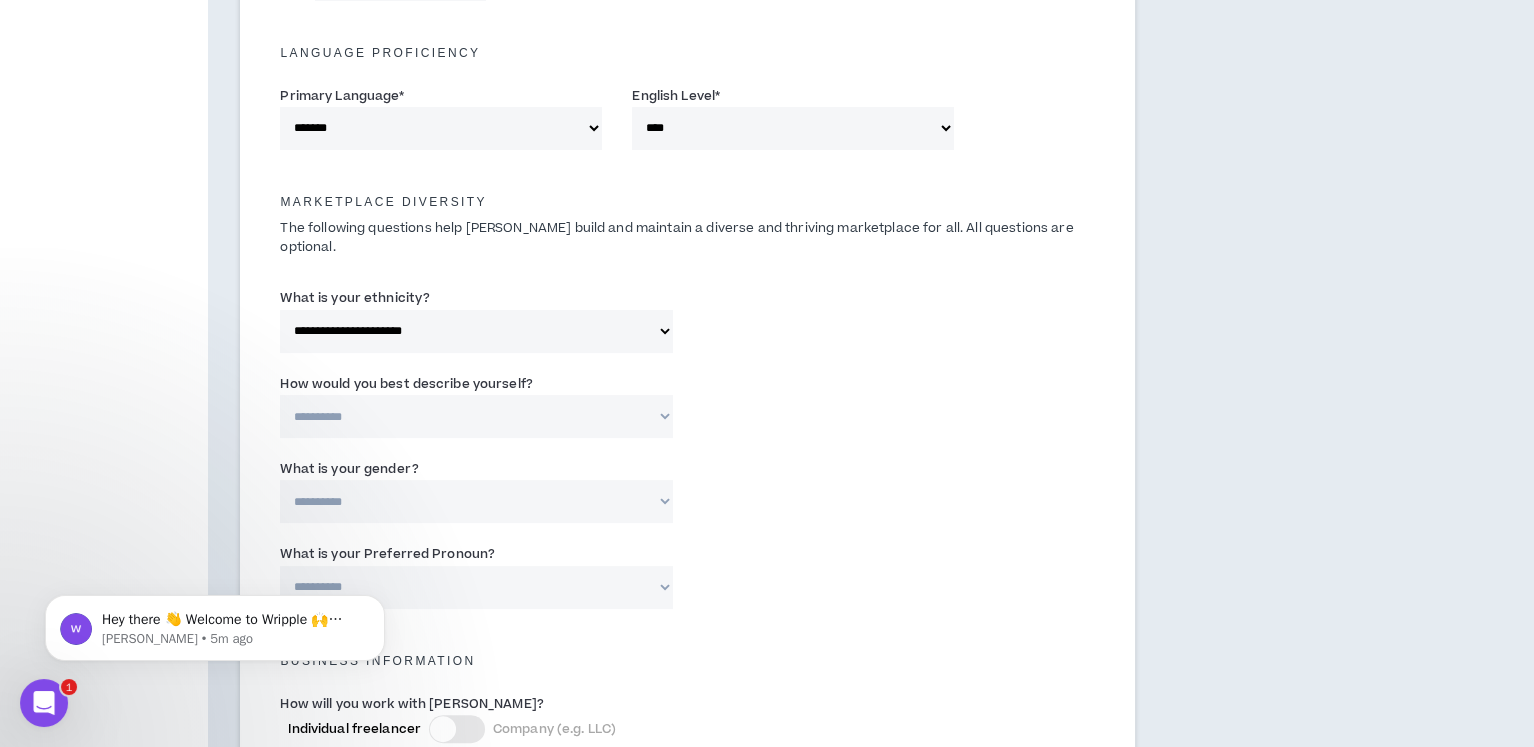 click on "**********" at bounding box center (476, 331) 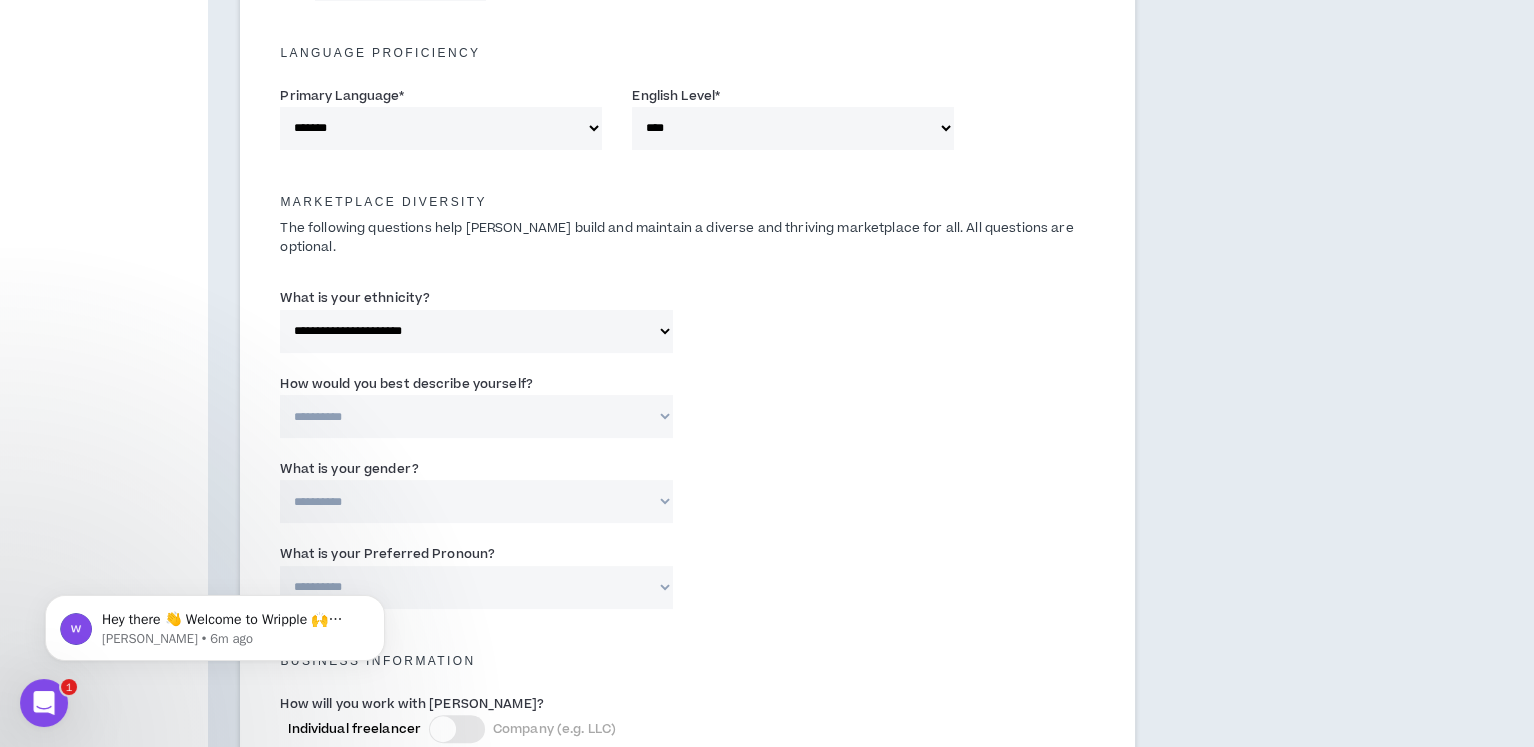 select on "**********" 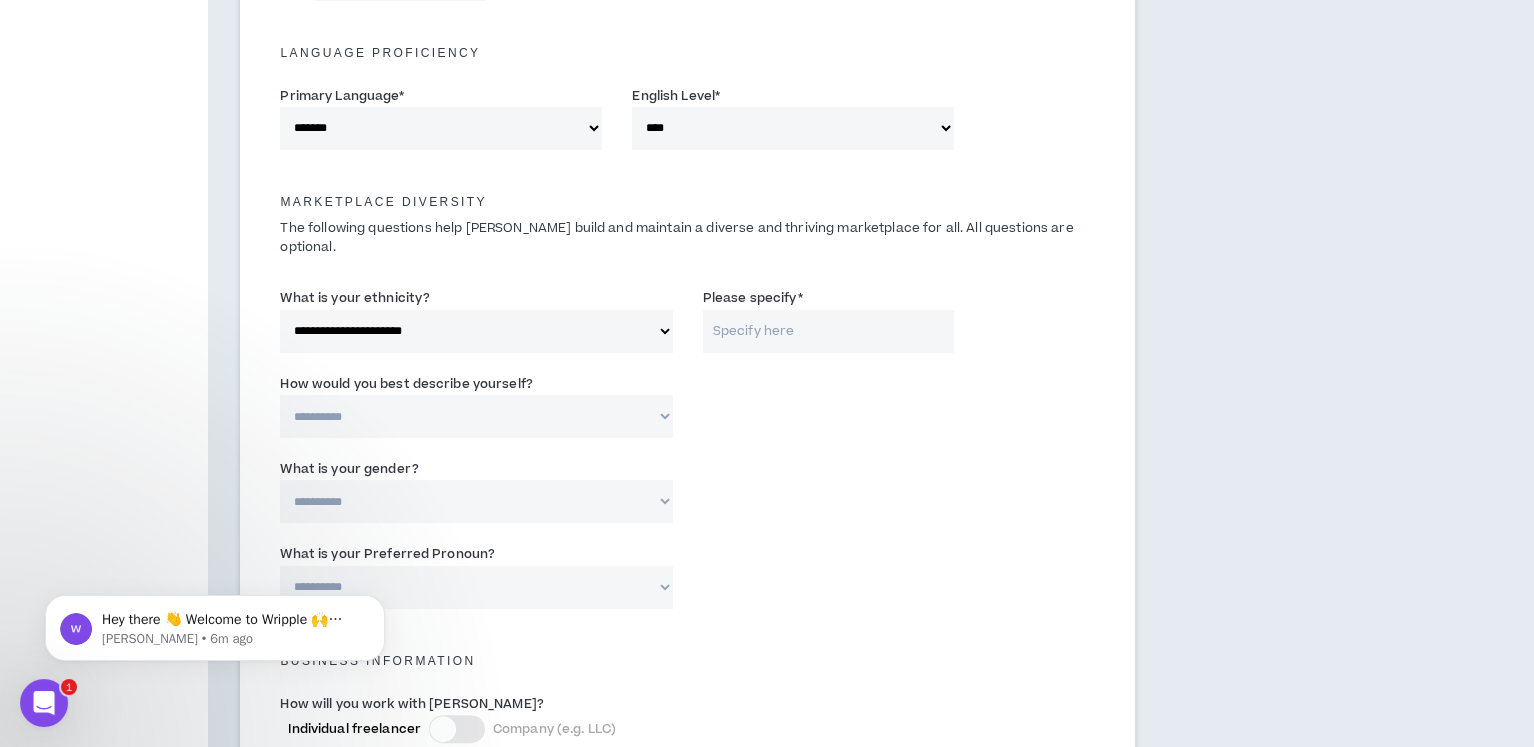 click on "Please specify  *" at bounding box center [829, 331] 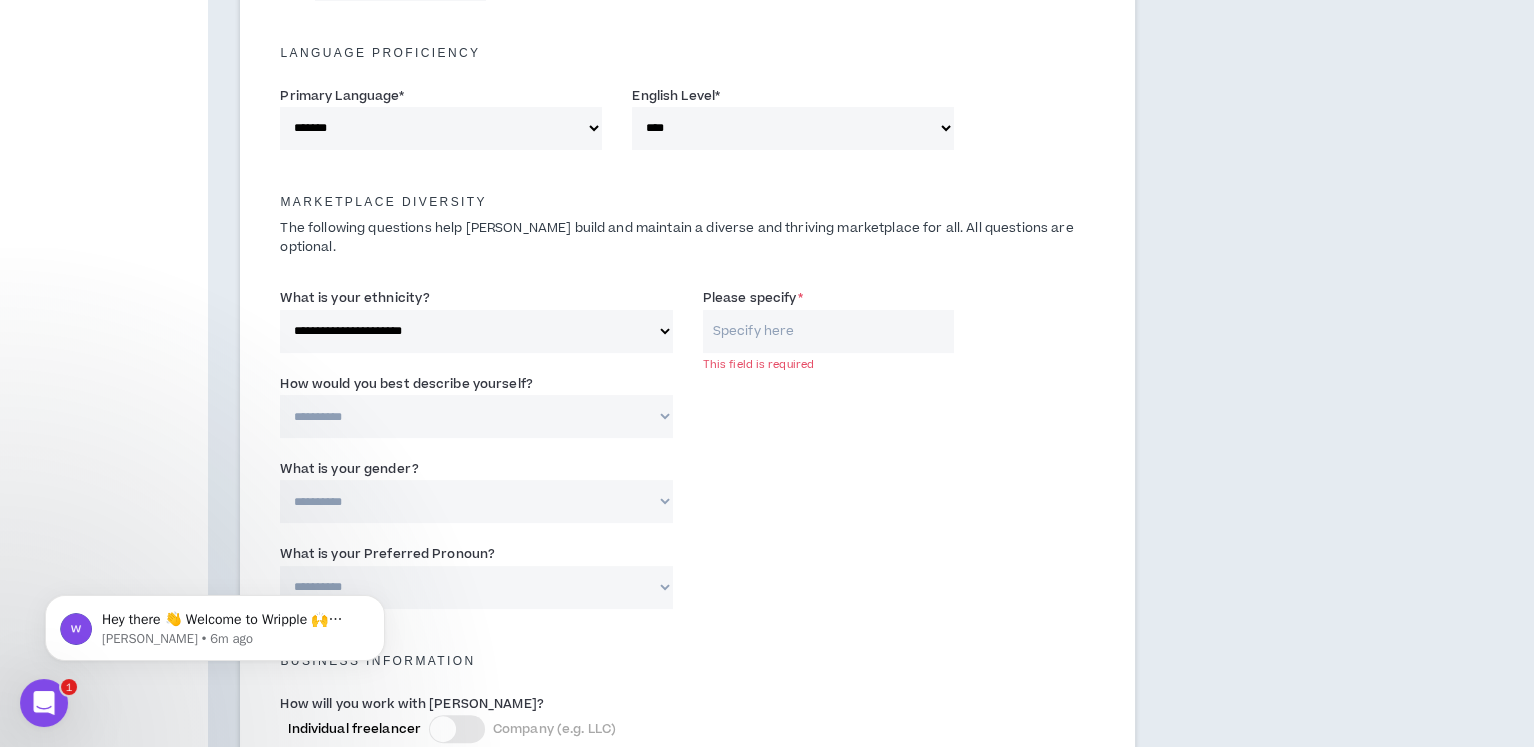 click on "**********" at bounding box center [476, 331] 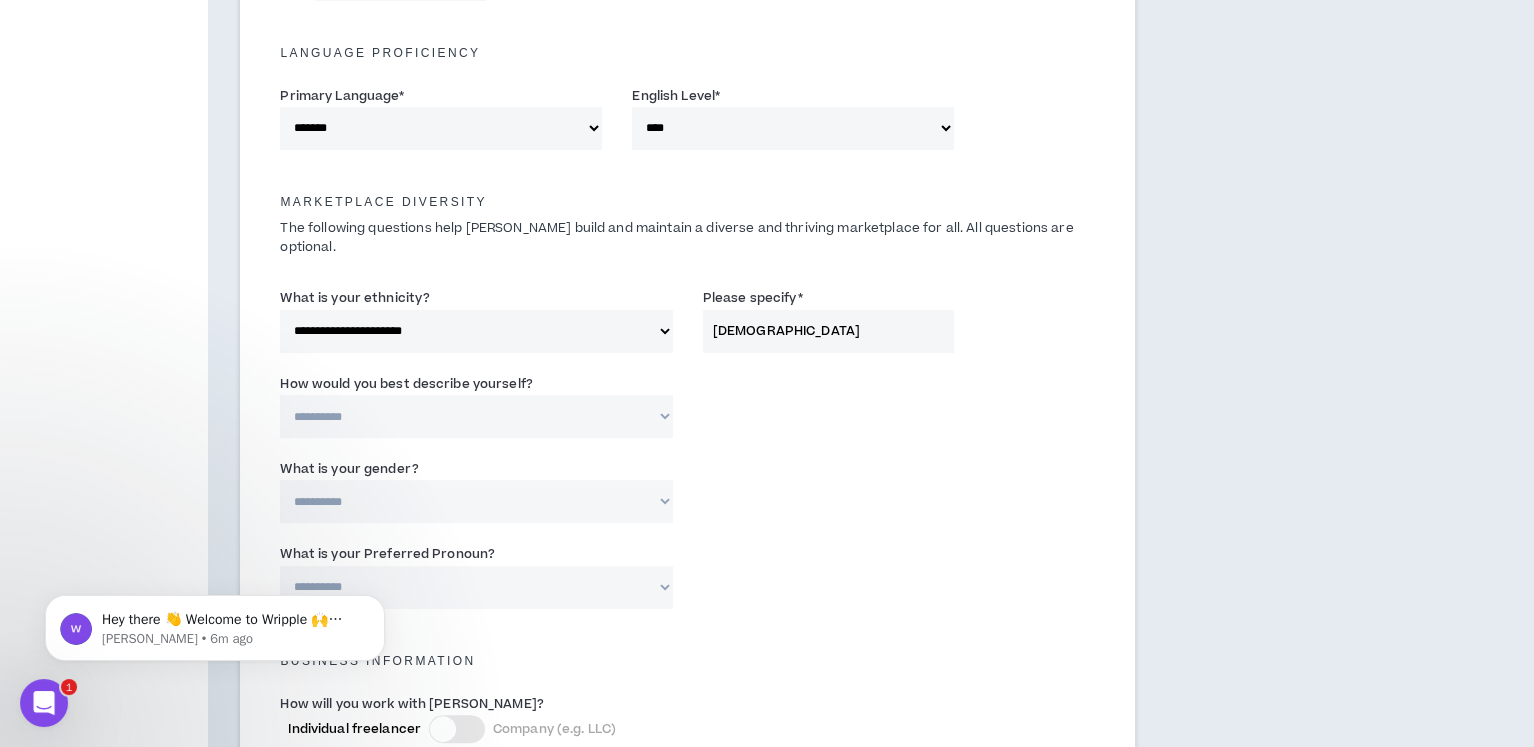 type on "[DEMOGRAPHIC_DATA]" 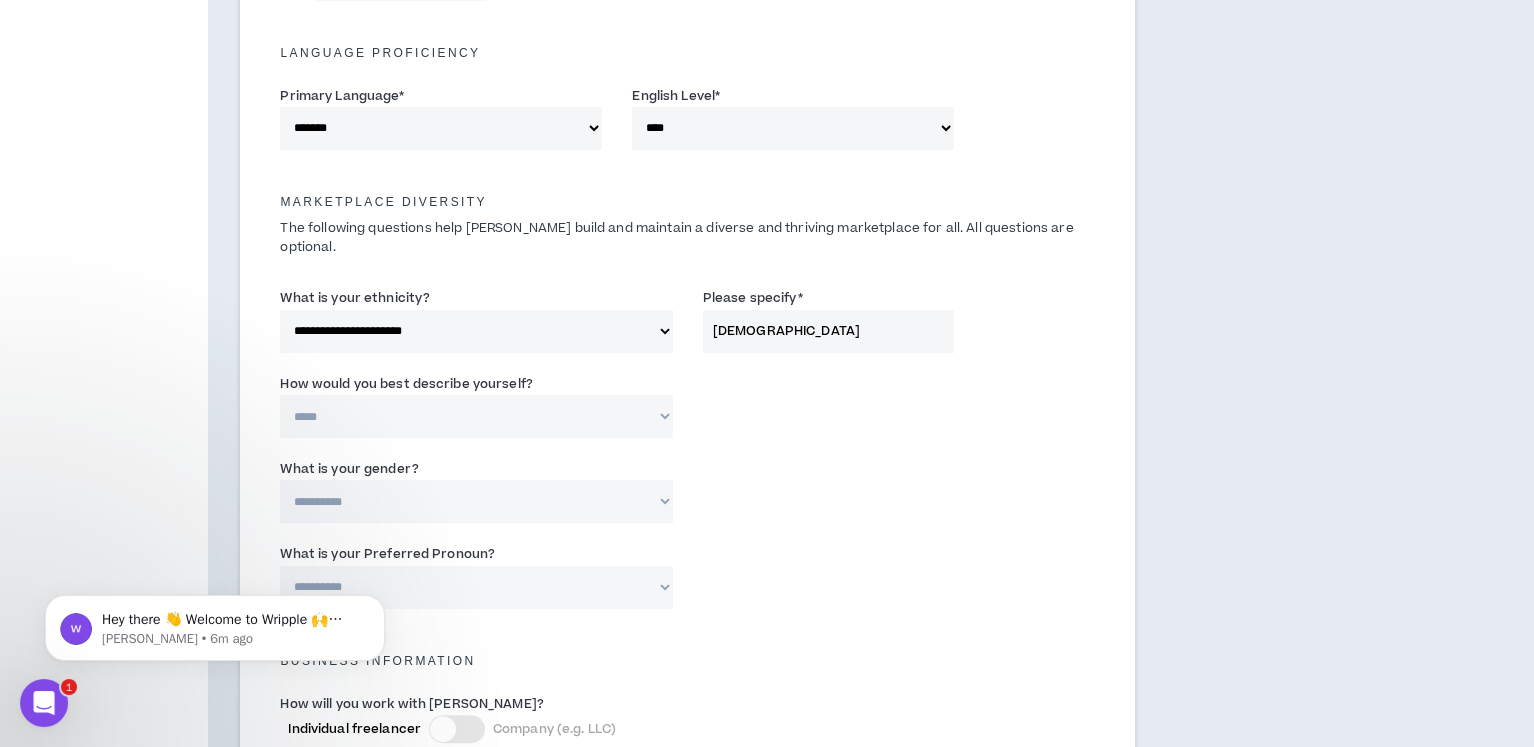 click on "**********" at bounding box center (476, 416) 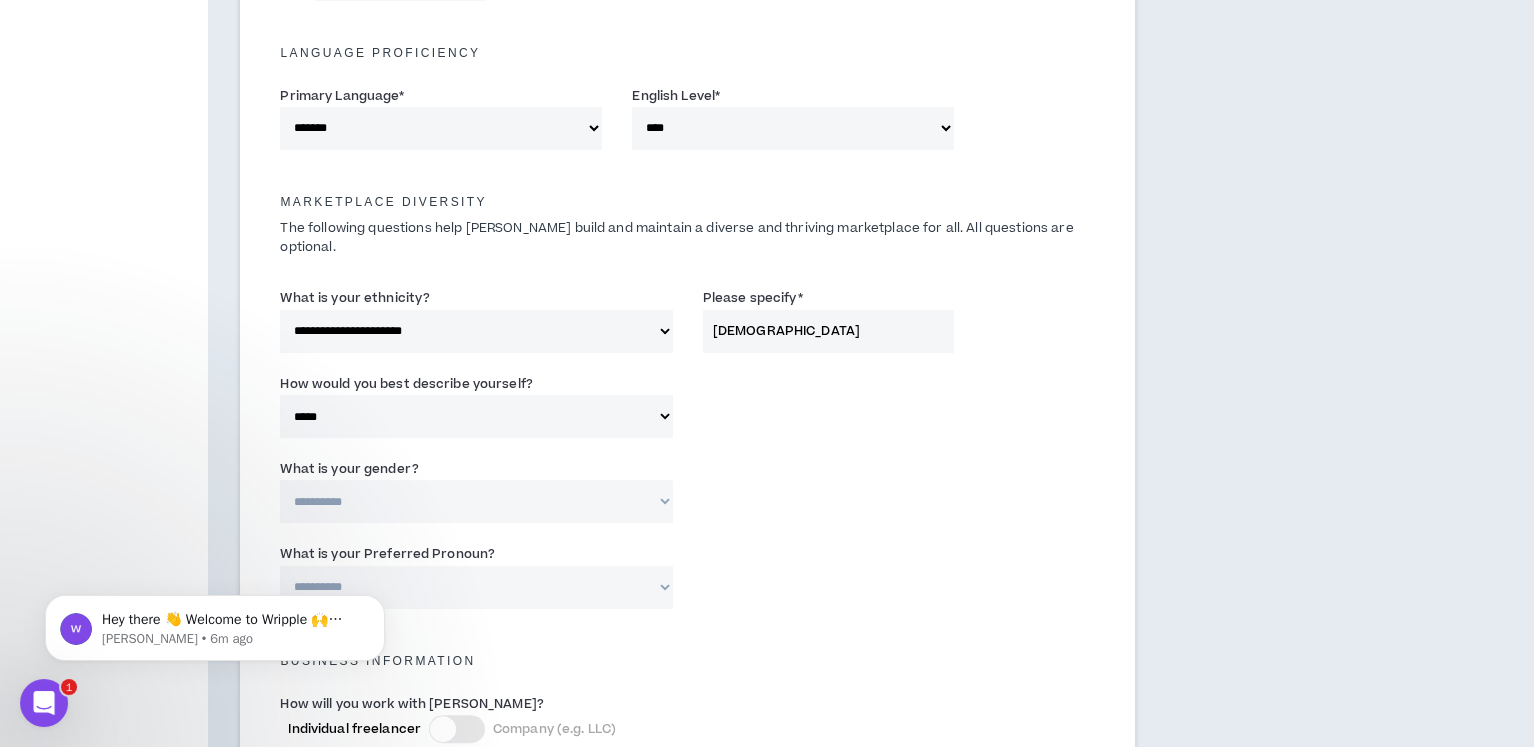 click on "[DEMOGRAPHIC_DATA]" at bounding box center [829, 331] 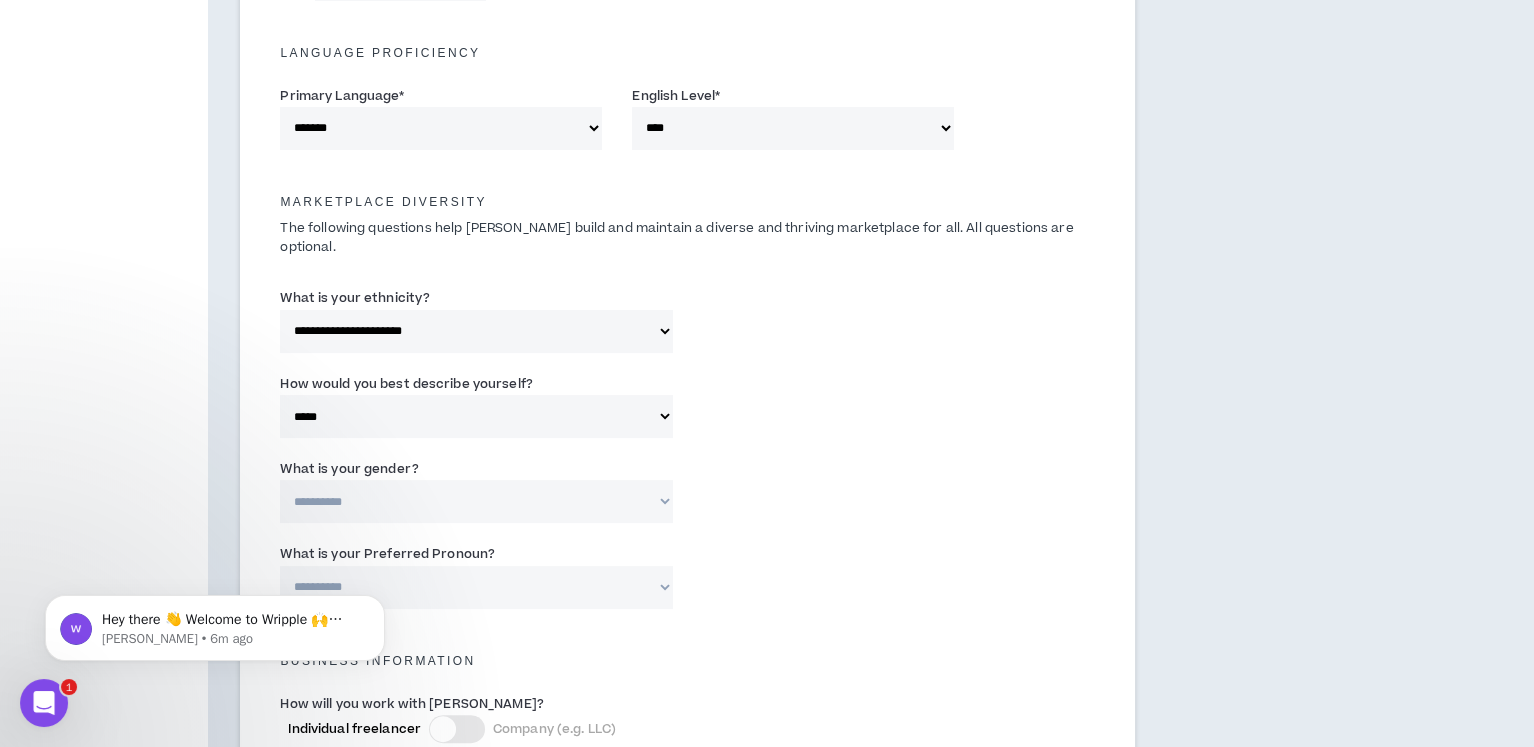 click on "**********" at bounding box center (476, 501) 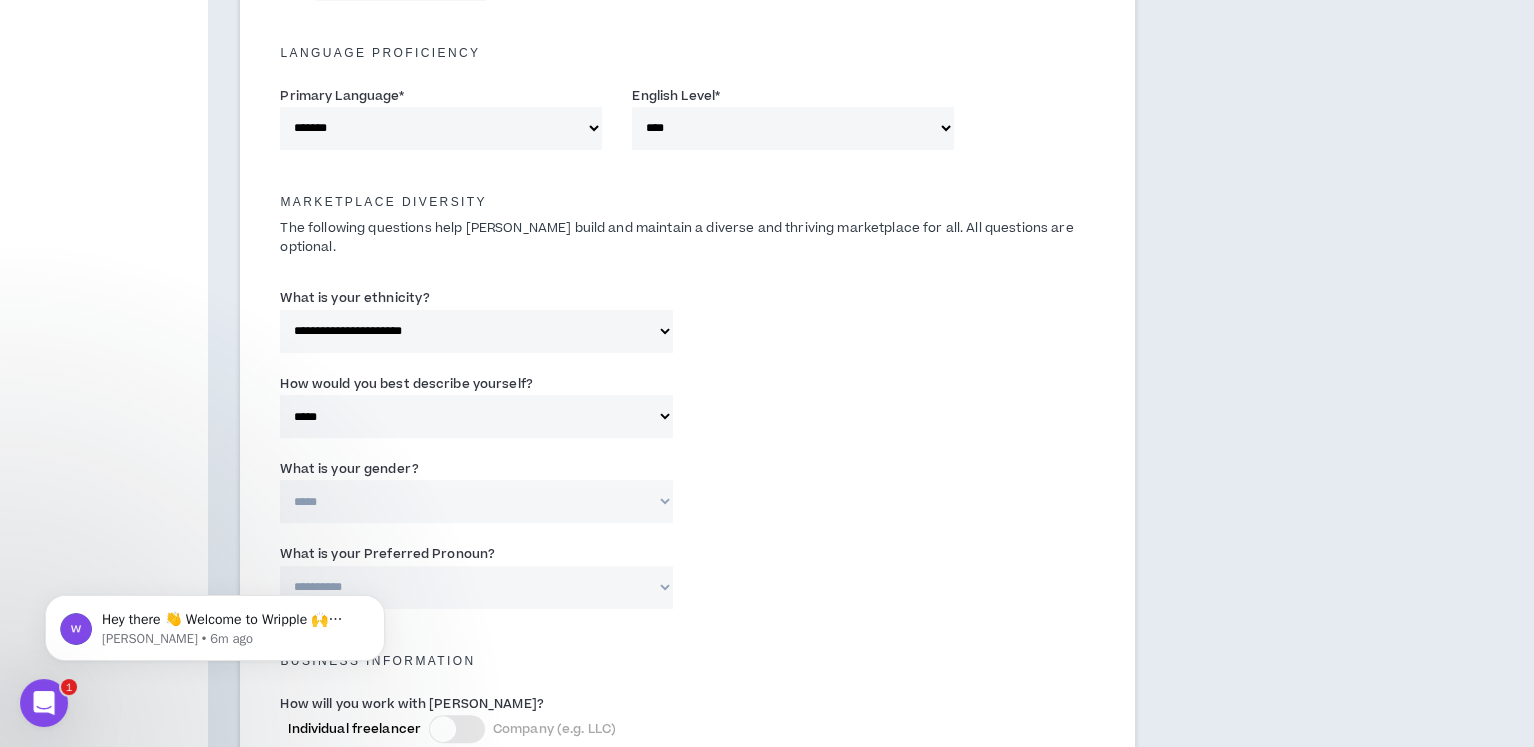 click on "**********" at bounding box center (476, 501) 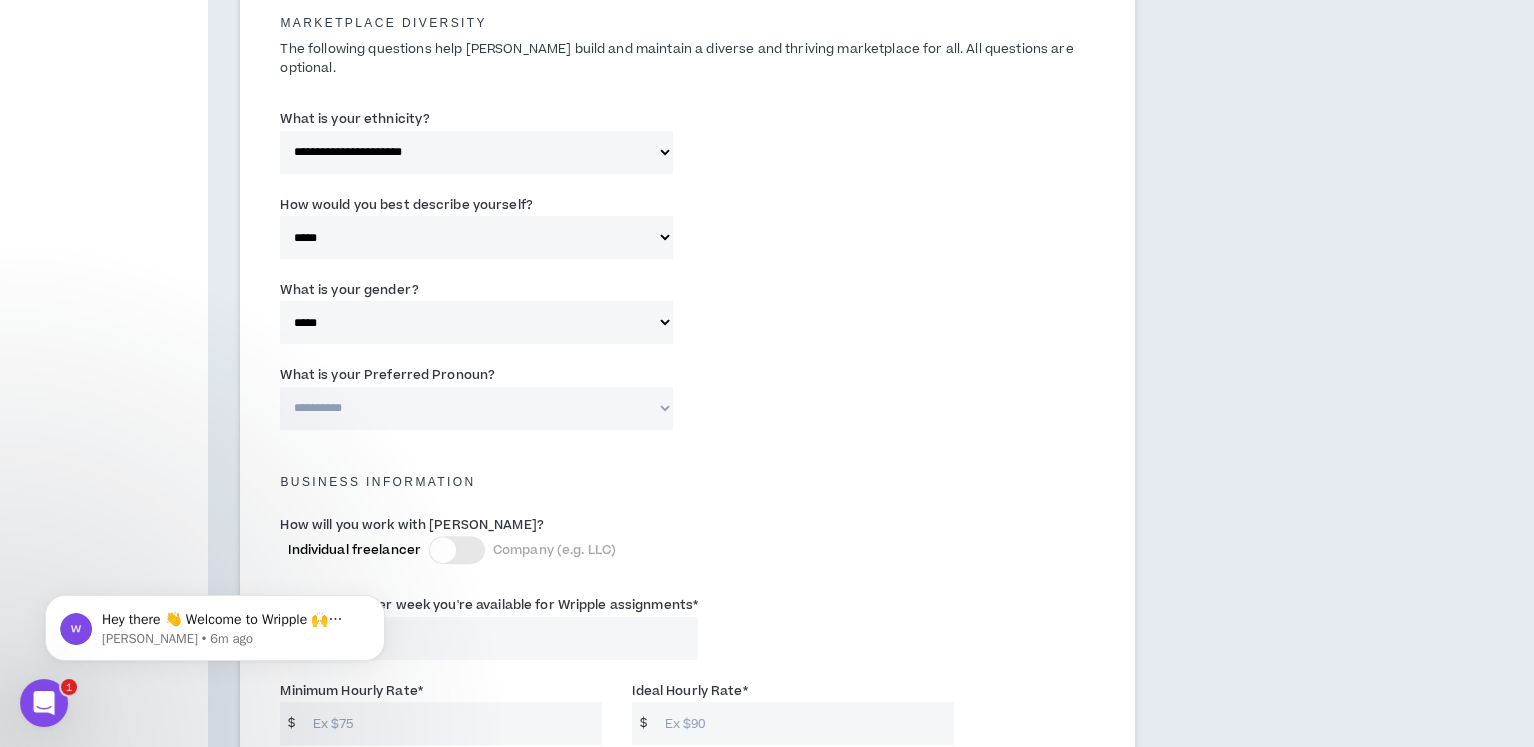 scroll, scrollTop: 1005, scrollLeft: 0, axis: vertical 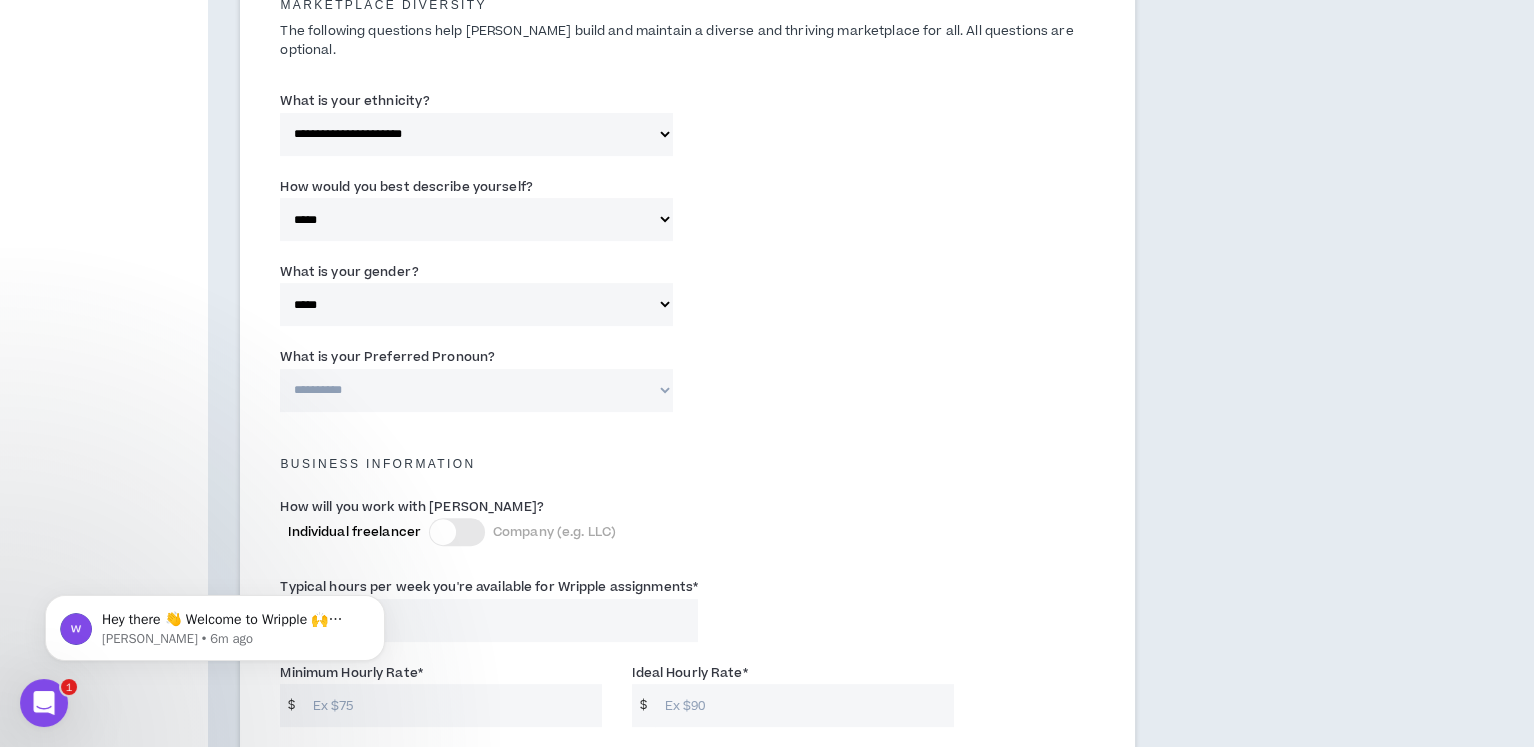 click on "**********" at bounding box center (476, 390) 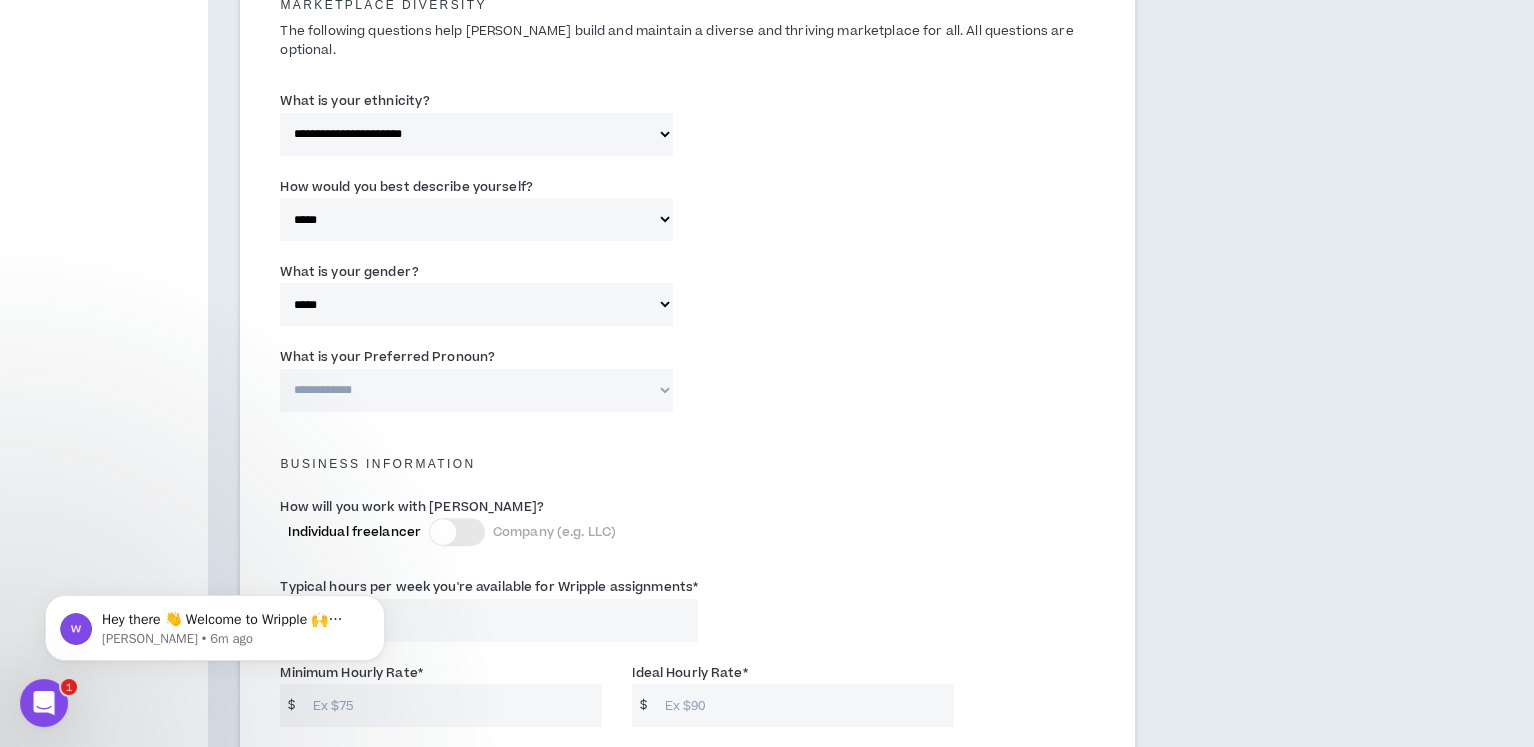 click on "**********" at bounding box center (476, 390) 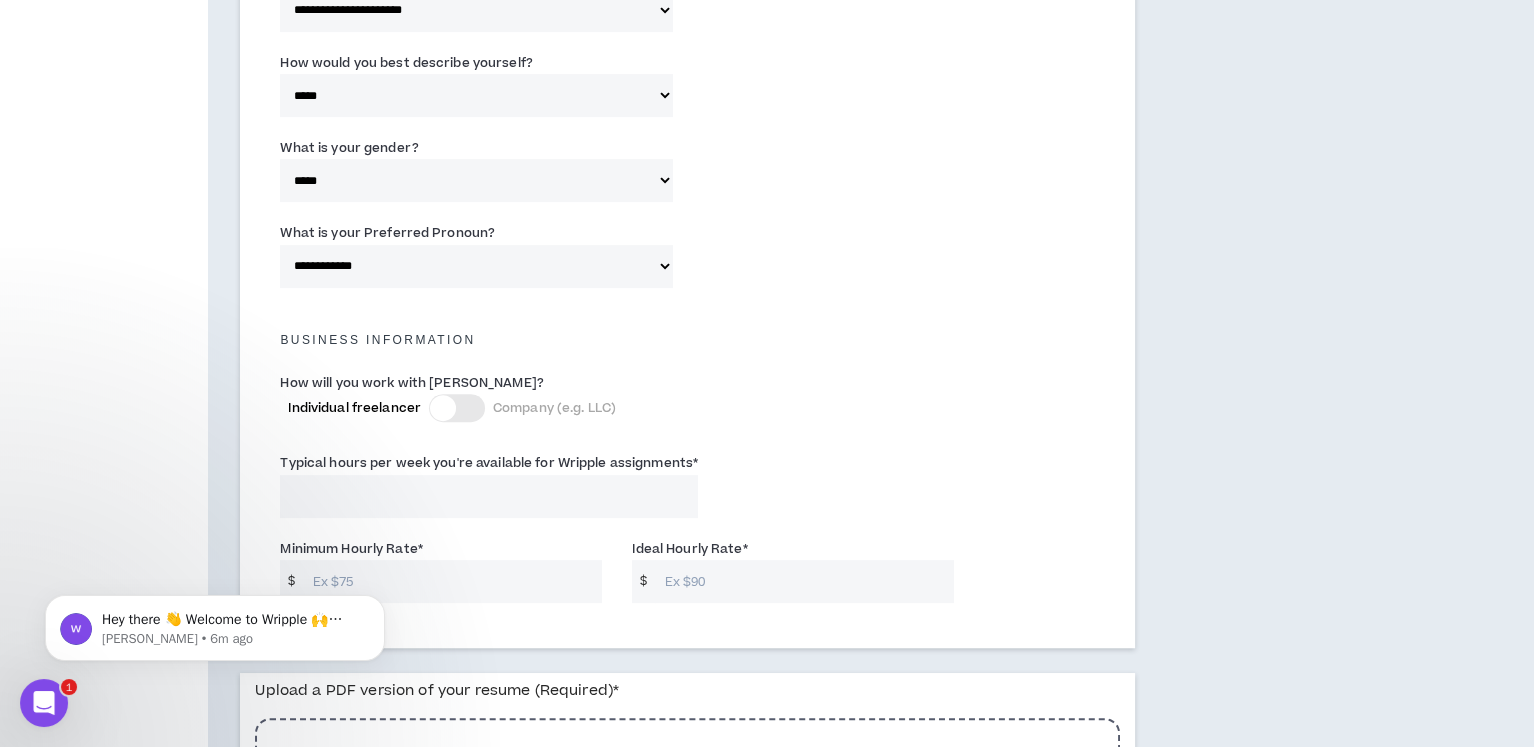 scroll, scrollTop: 1130, scrollLeft: 0, axis: vertical 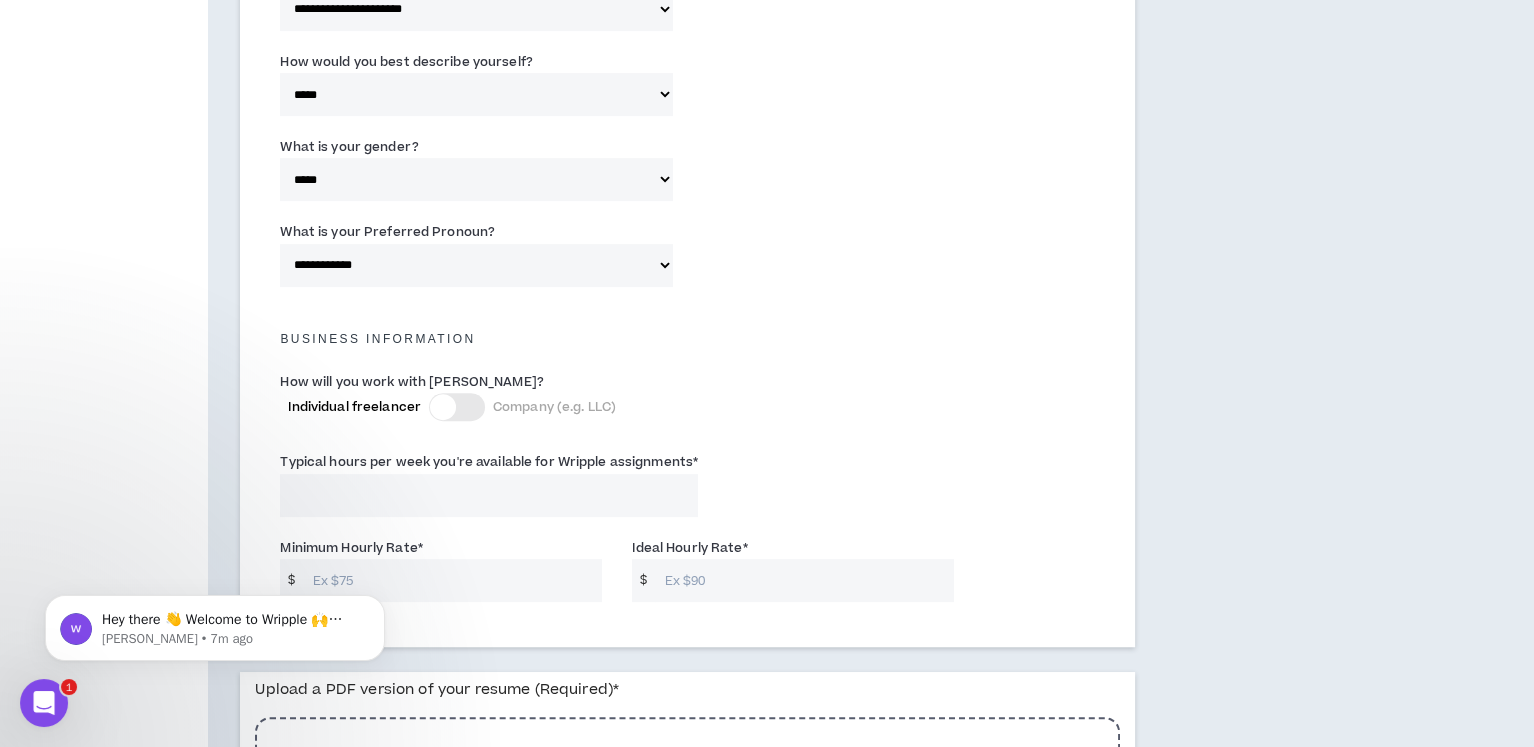 click on "**********" at bounding box center [687, -2] 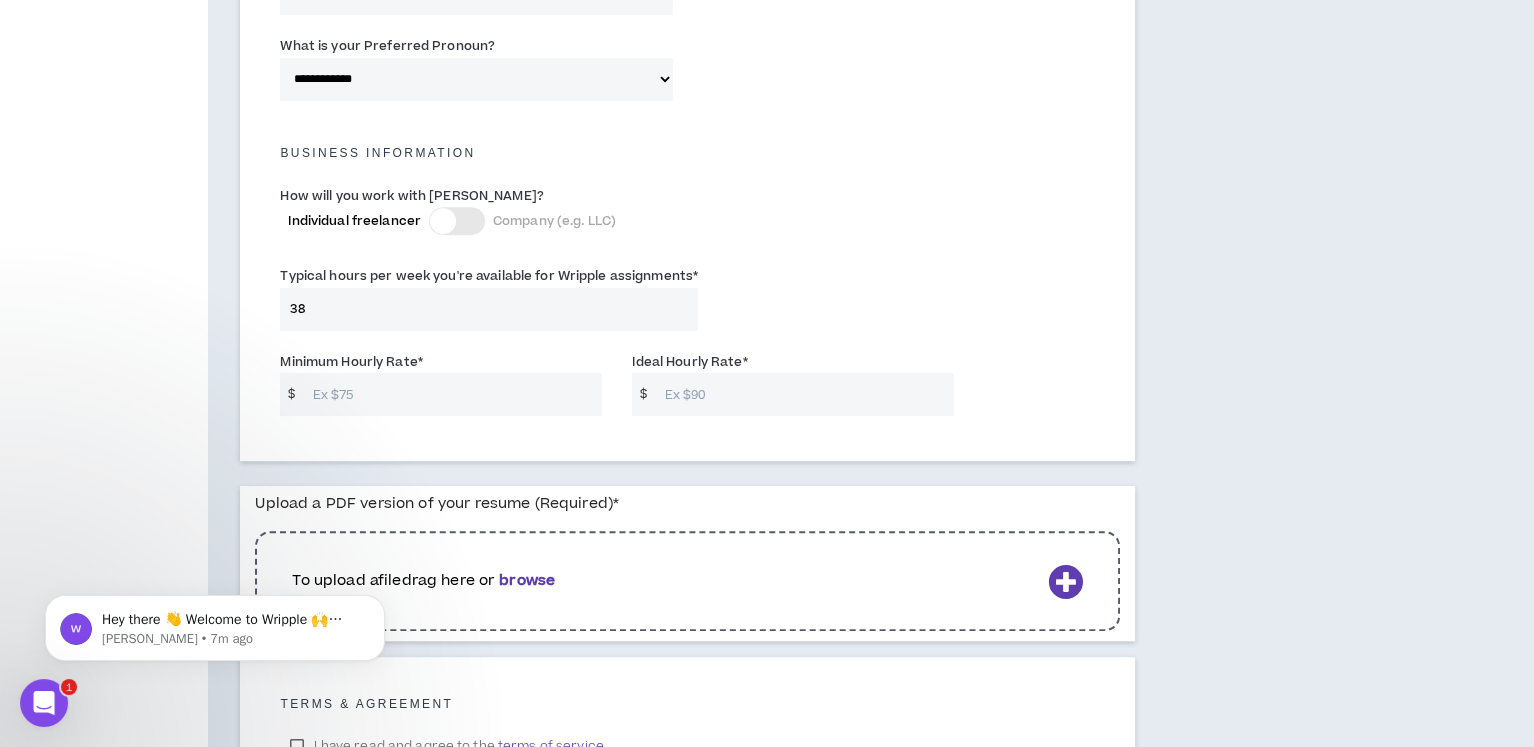 scroll, scrollTop: 1316, scrollLeft: 0, axis: vertical 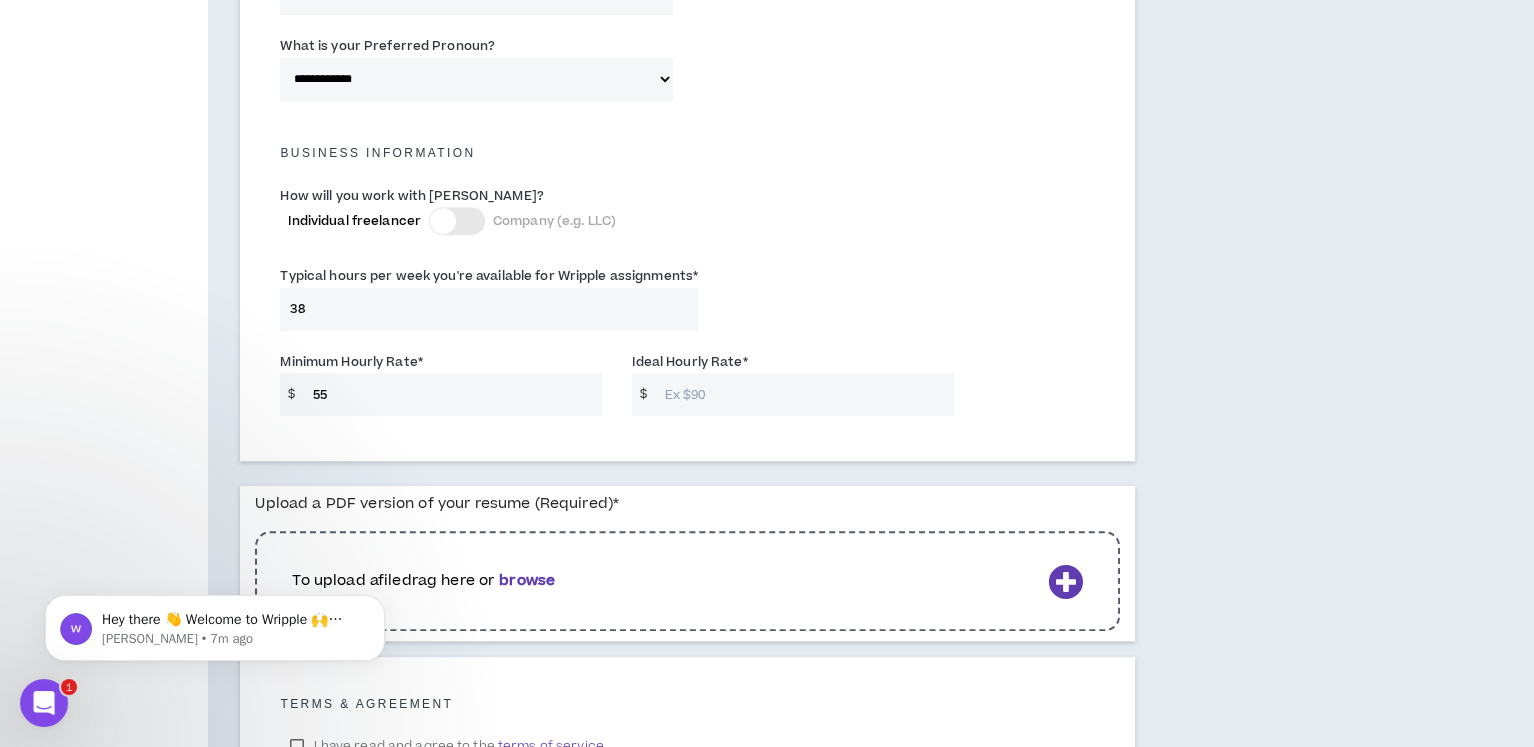click on "Ideal Hourly Rate  *" at bounding box center (805, 394) 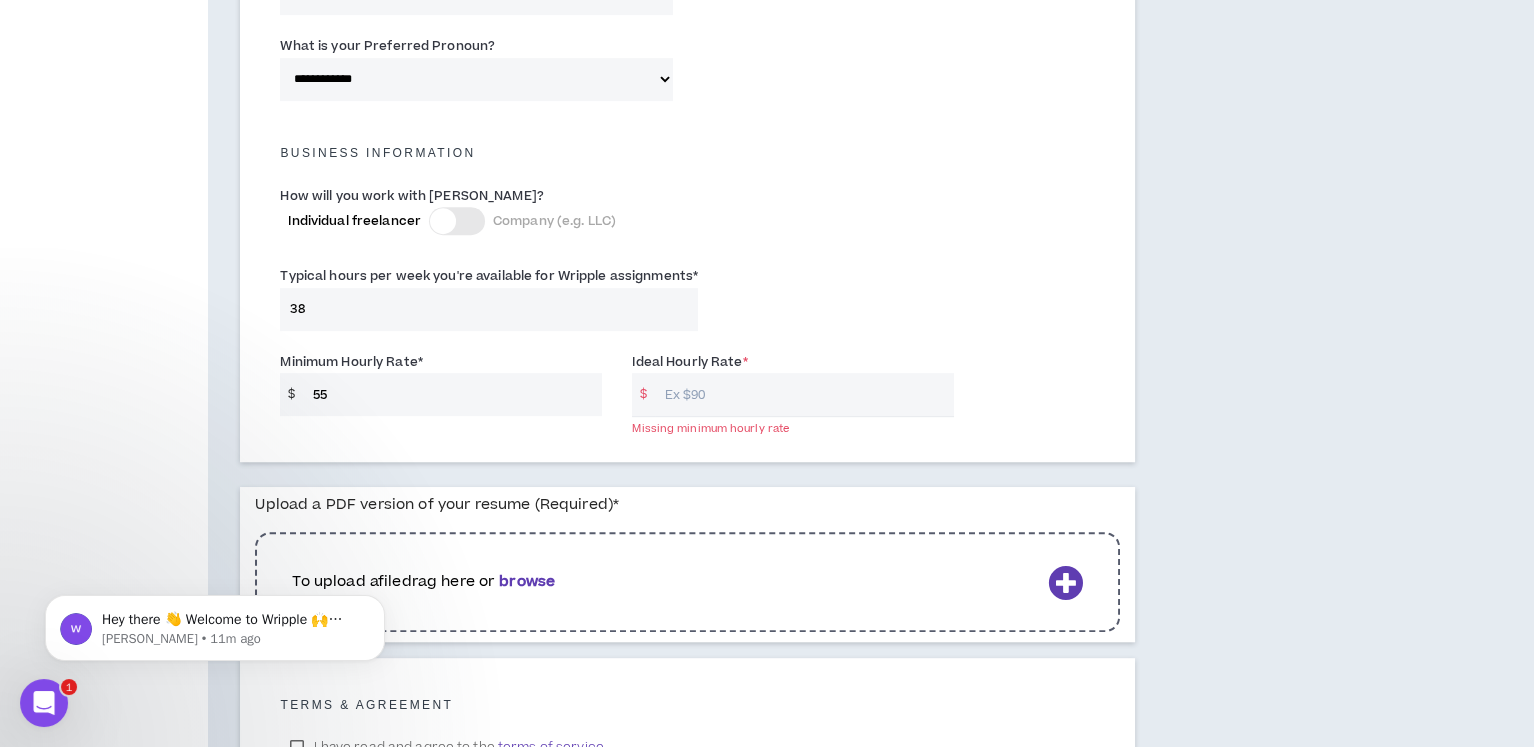 click on "55" at bounding box center (453, 394) 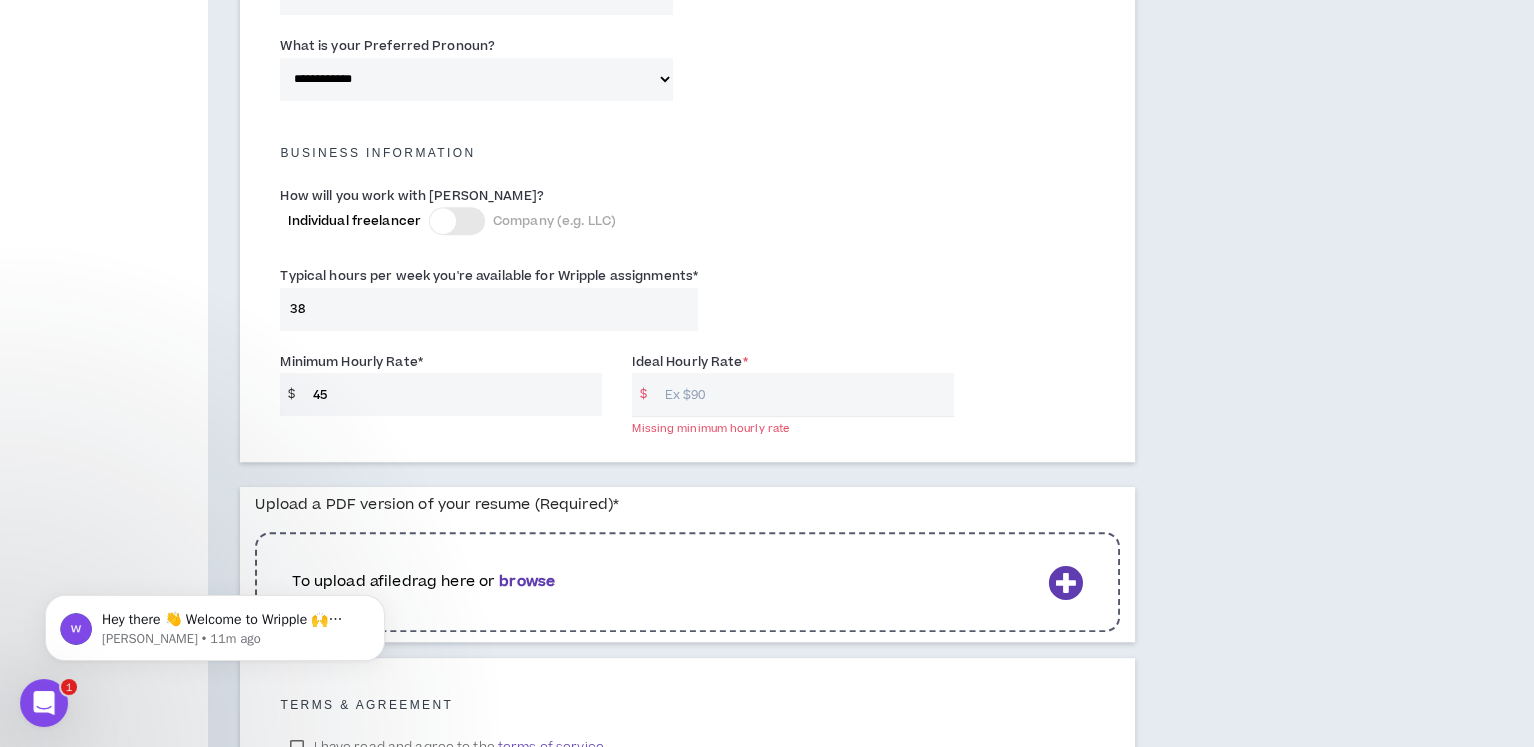 type on "45" 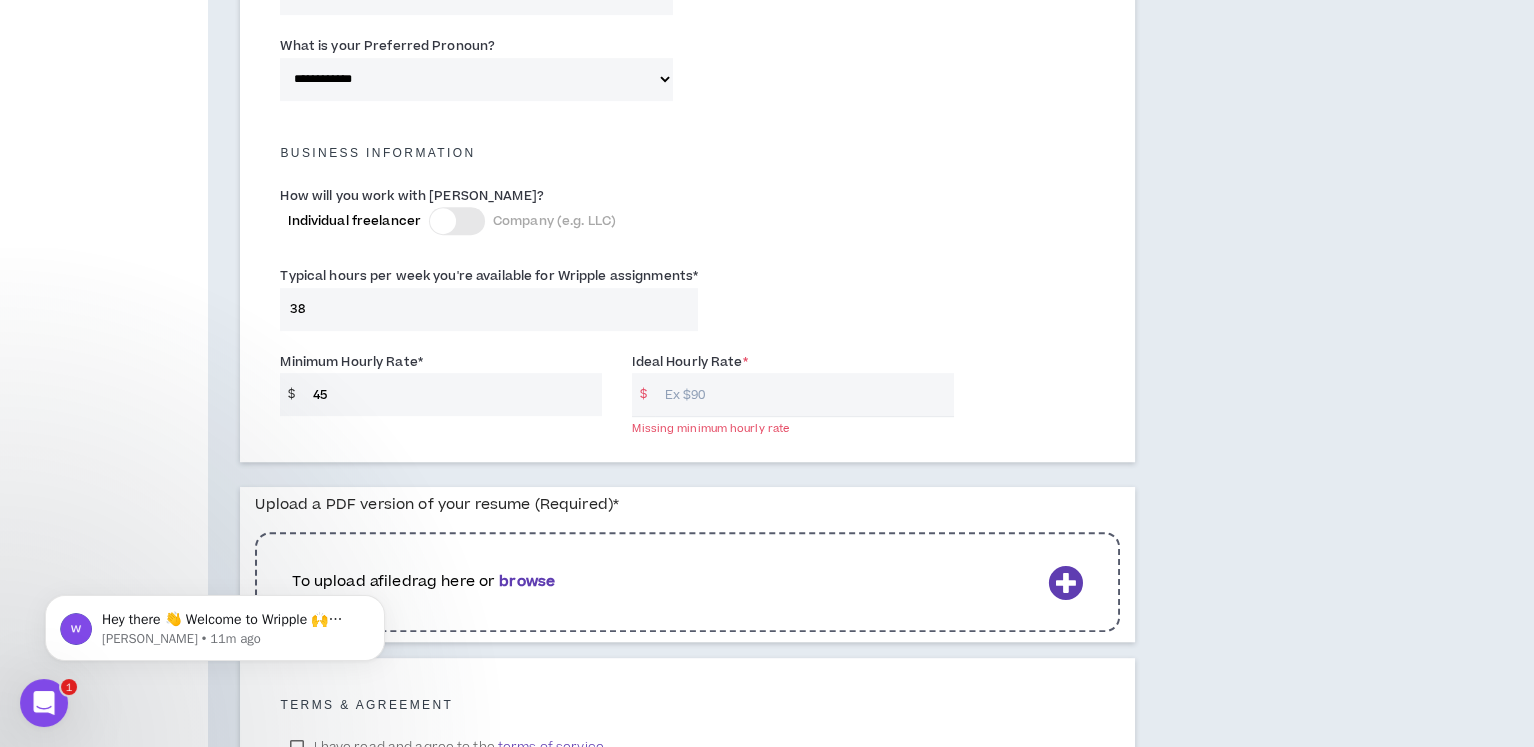 click on "Ideal Hourly Rate  *" at bounding box center [805, 394] 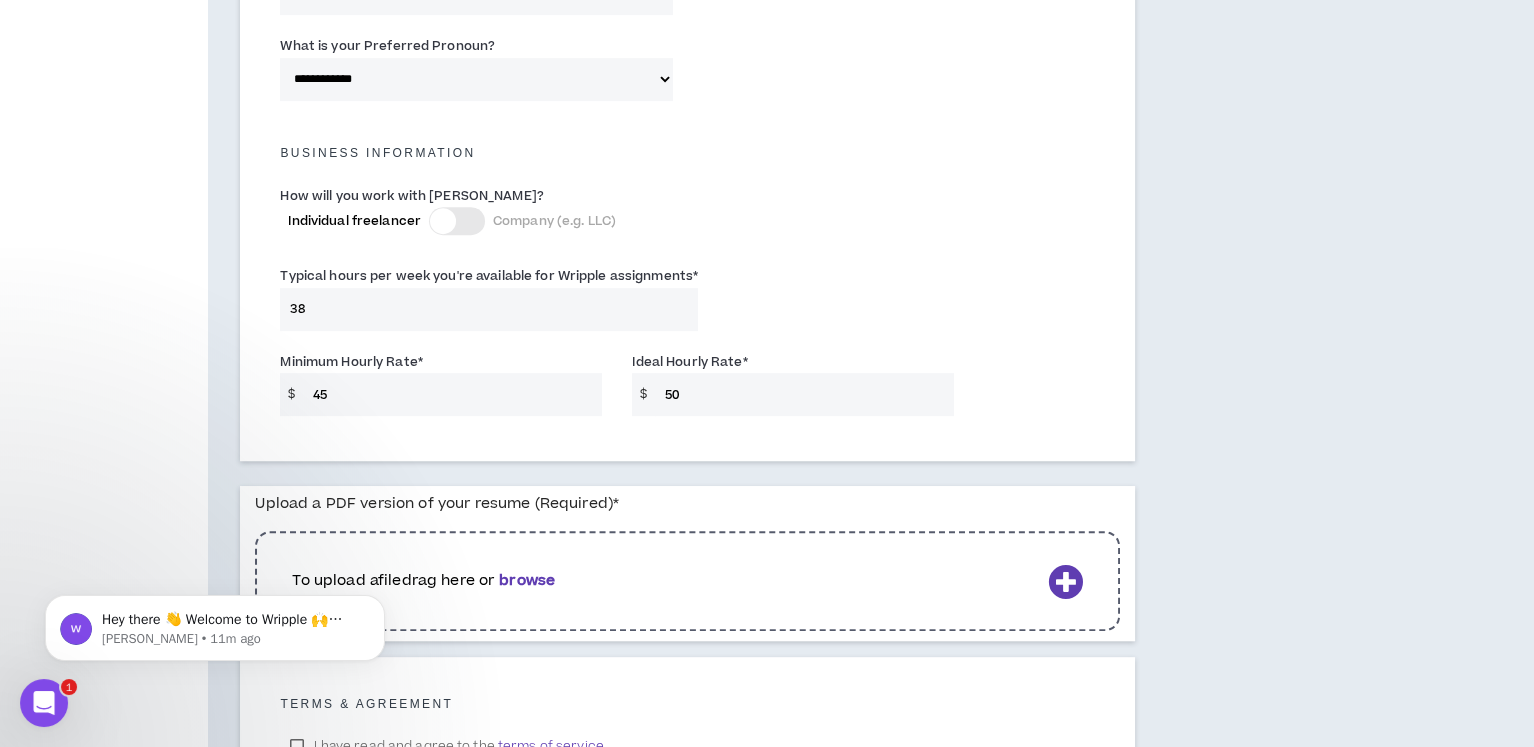 scroll, scrollTop: 1478, scrollLeft: 0, axis: vertical 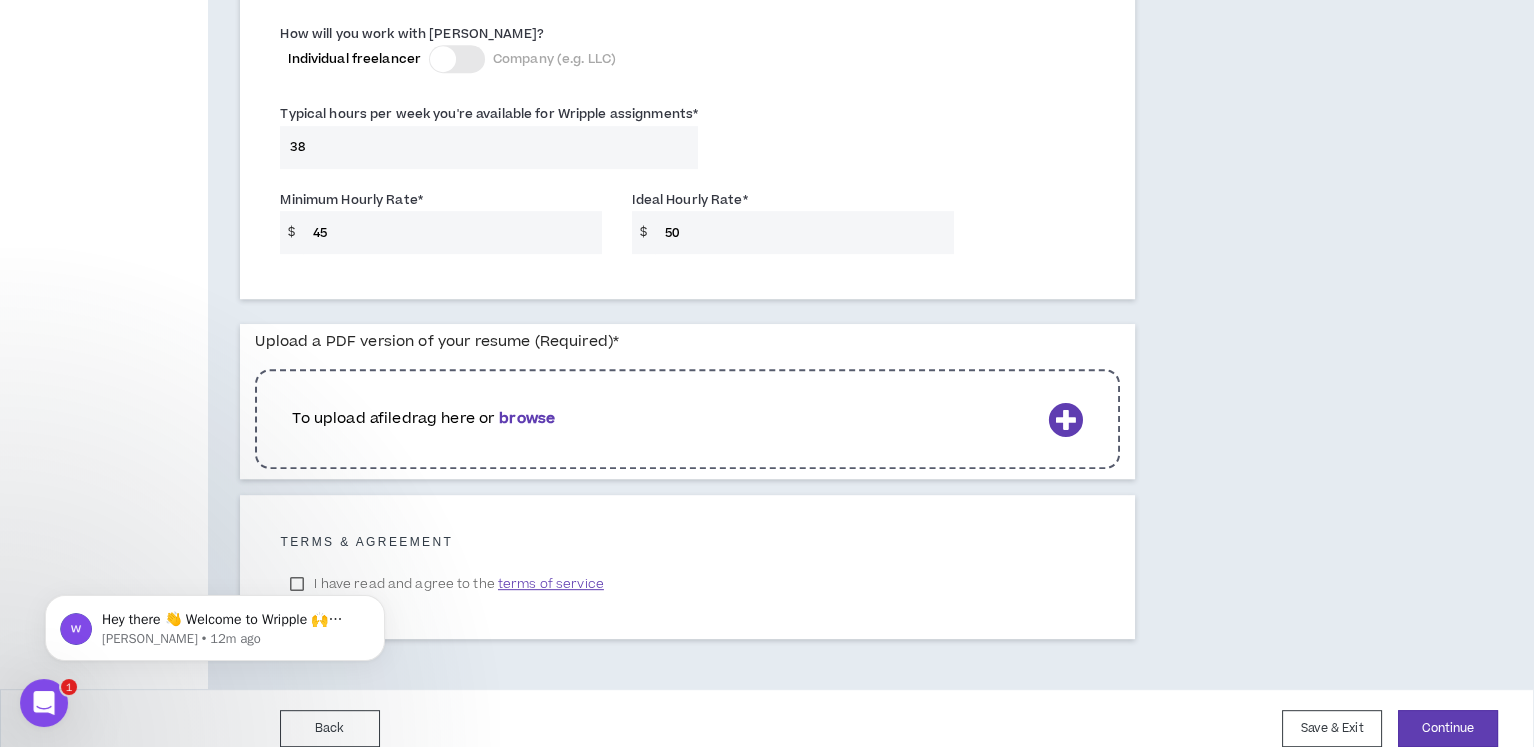 type on "50" 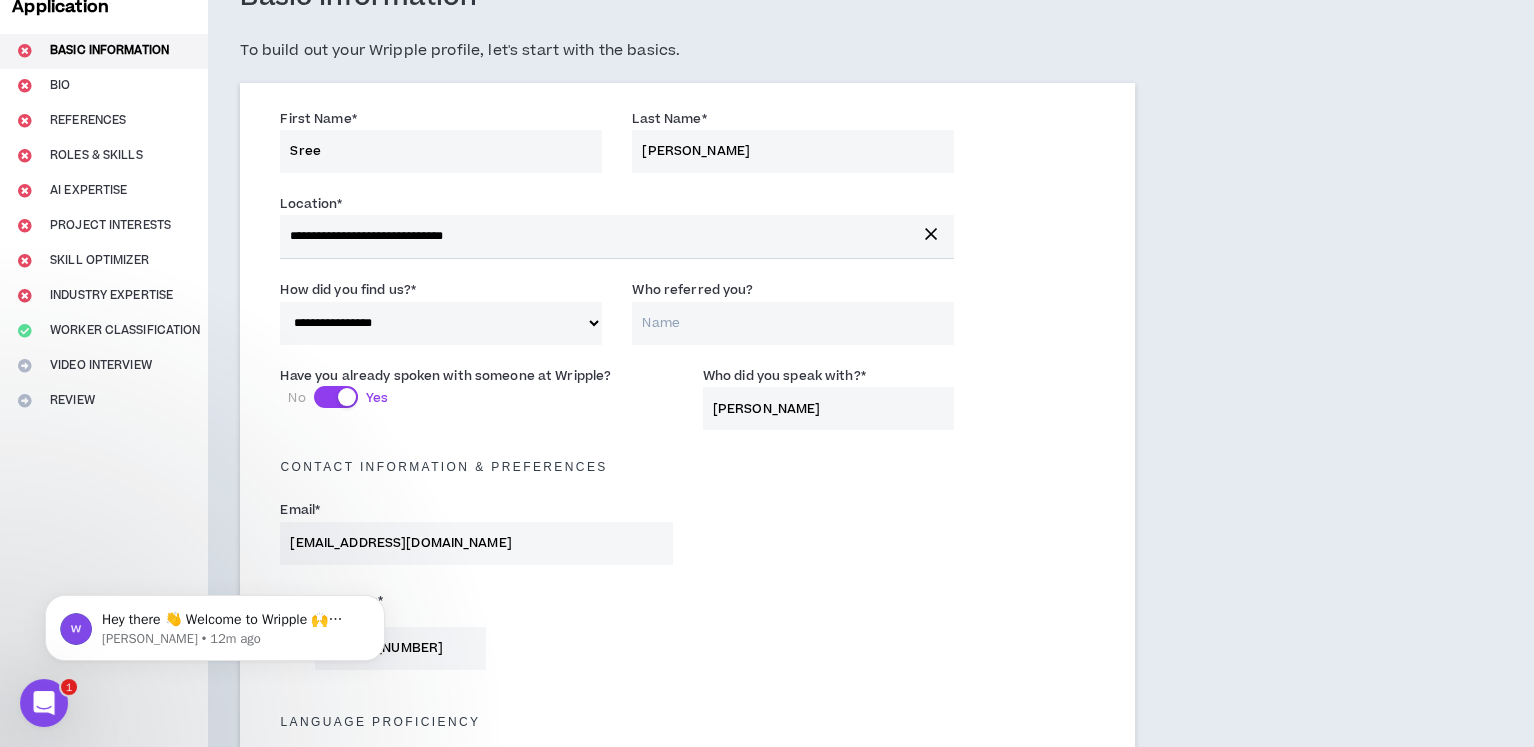 scroll, scrollTop: 0, scrollLeft: 0, axis: both 